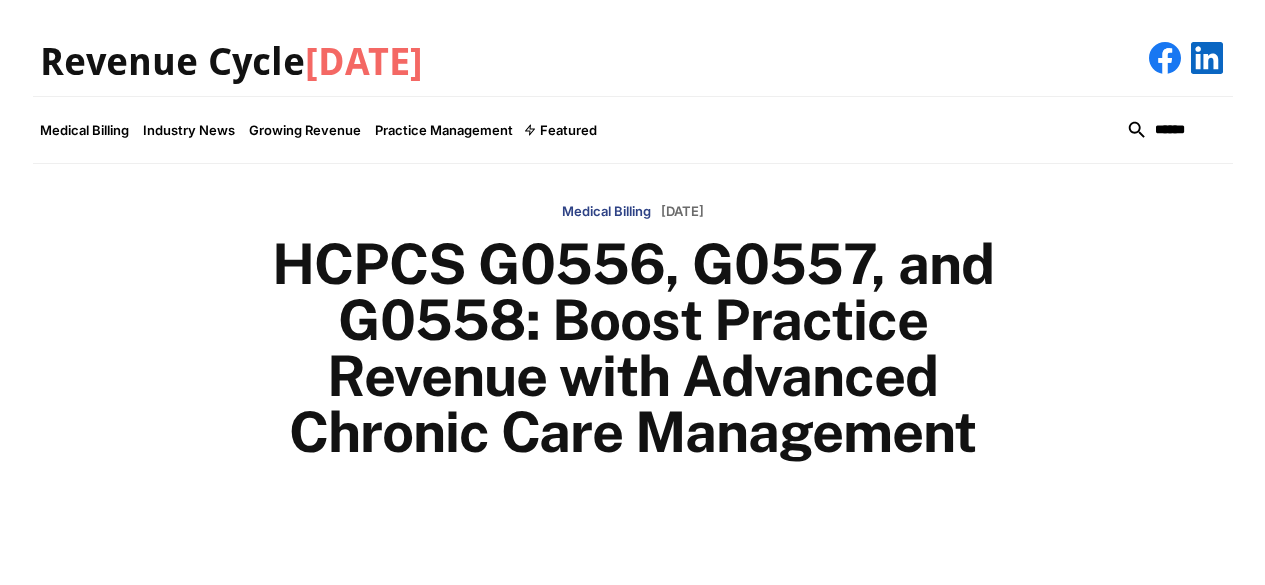 scroll, scrollTop: 0, scrollLeft: 0, axis: both 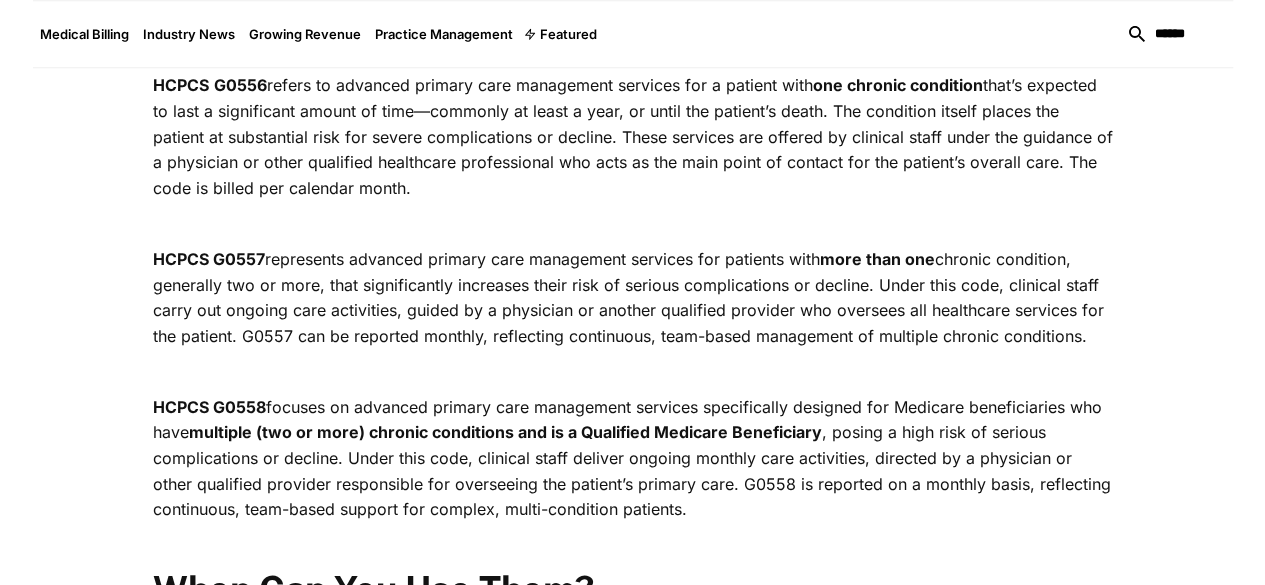 click on "Medical Billing [DATE] HCPCS G0556, G0557, and G0558: Boost Practice Revenue with Advanced Chronic Care Management Providing high-quality care for patients with chronic conditions is both a responsibility and an opportunity for growth in your practice. Advanced primary care management codes— G0556 ,  G0557 , and  G0558 —offer a way to ensure you’re compensated for the extensive coordination and oversight these patients require. Understanding how to use these codes effectively can help you maximize revenue while improving outcomes for your most complex cases. ‍ What is G0556, G0557 & G0558? HCPCS   G0556  refers to advanced primary care management services for a patient with  one chronic condition ‍ HCPCS G0557  represents advanced primary care management services for patients with  more than one ‍ HCPCS G0558  focuses on advanced primary care management services specifically designed for Medicare beneficiaries who have  ‍ When Can You Use Them? G0556: G0557/G0558: ‍ some text G0556:" at bounding box center [632, 559] 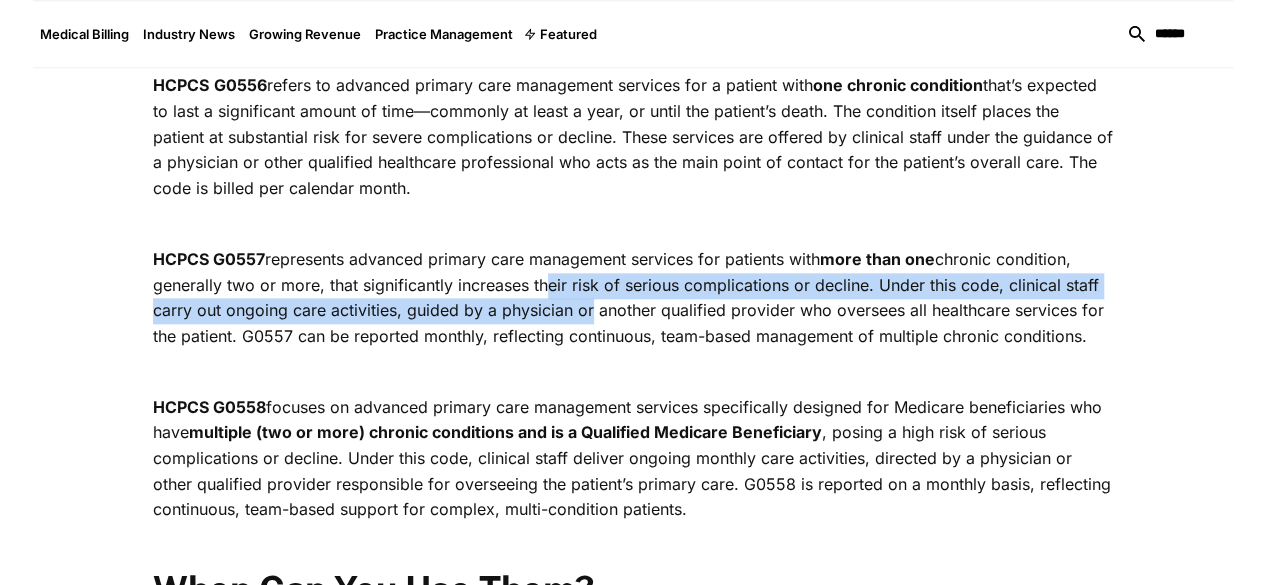 drag, startPoint x: 272, startPoint y: 293, endPoint x: 350, endPoint y: 276, distance: 79.83107 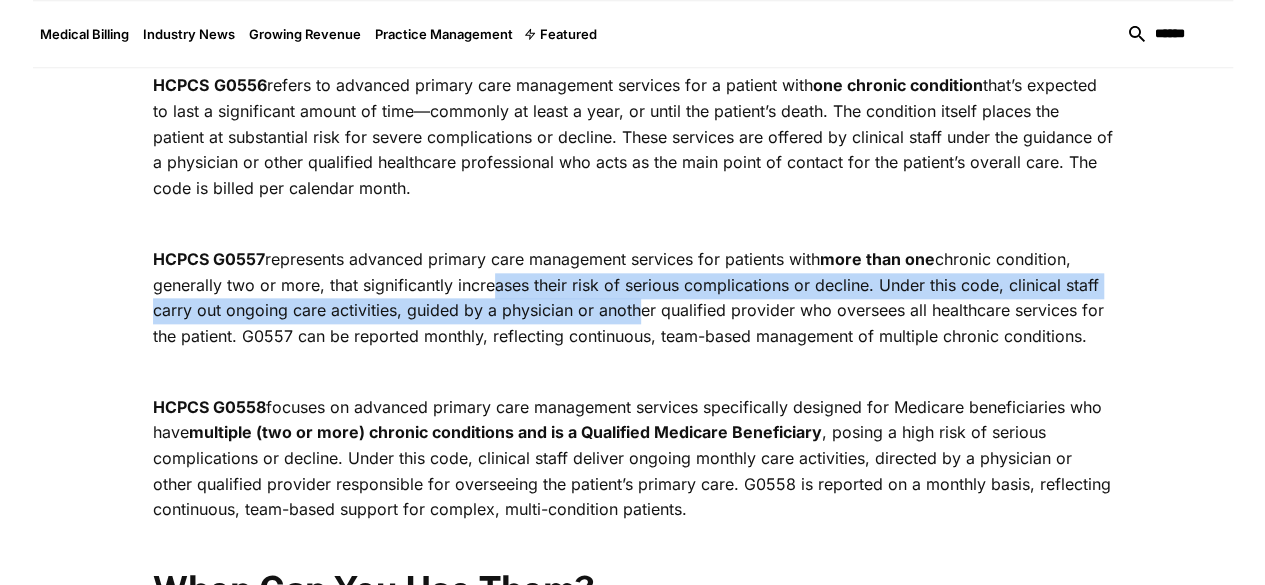 drag, startPoint x: 300, startPoint y: 269, endPoint x: 318, endPoint y: 307, distance: 42.047592 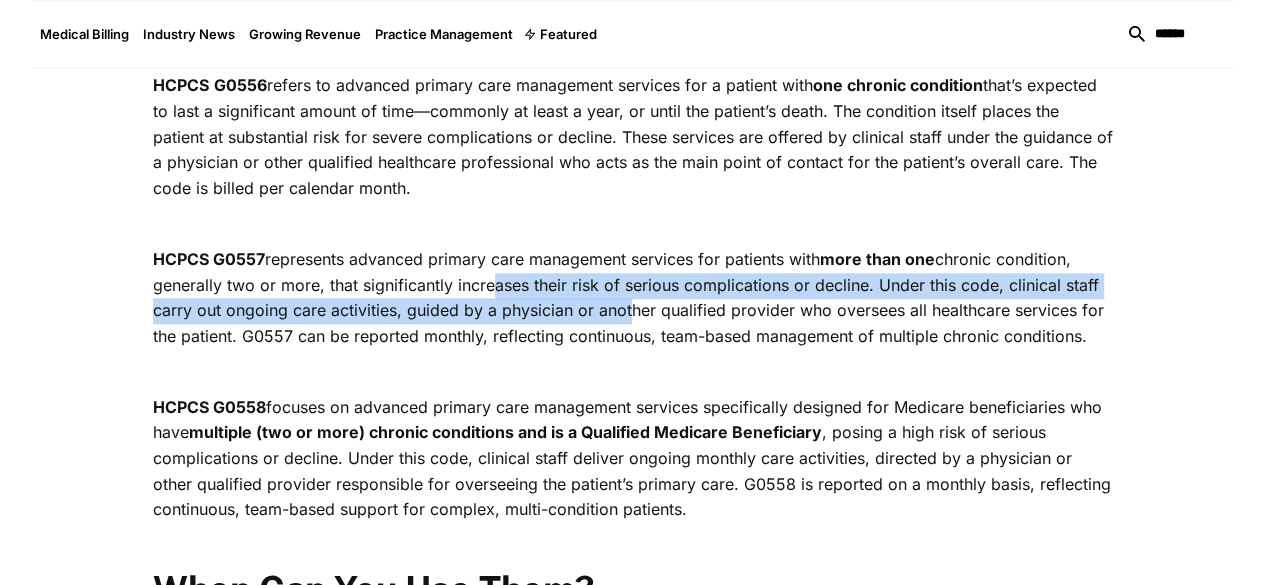 drag, startPoint x: 298, startPoint y: 282, endPoint x: 310, endPoint y: 304, distance: 25.059929 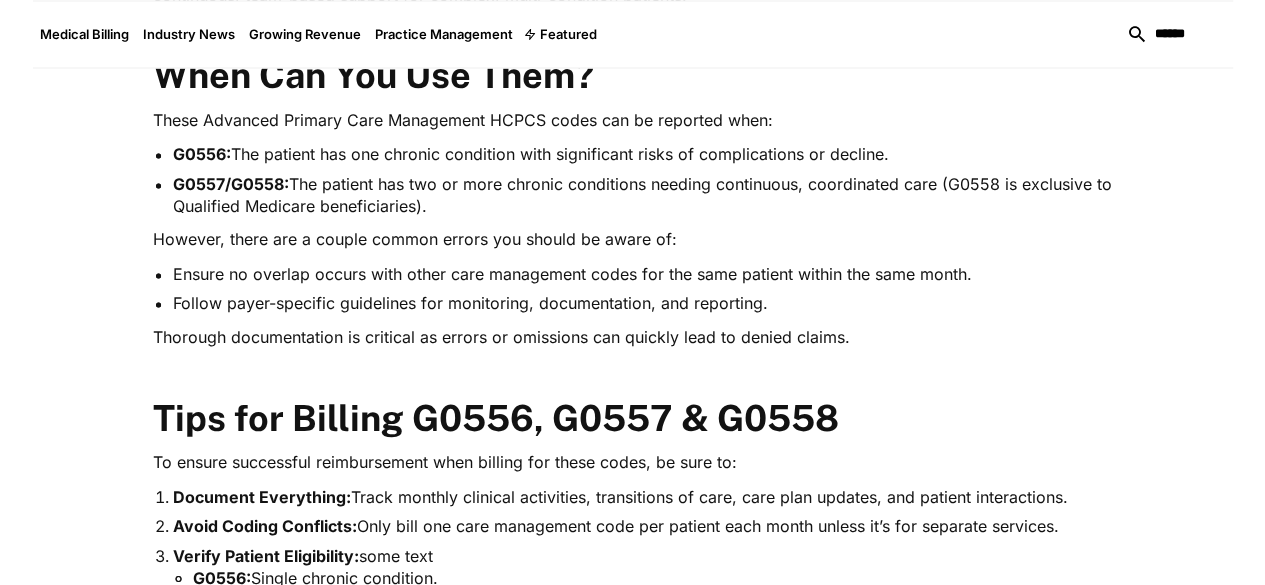 scroll, scrollTop: 1535, scrollLeft: 0, axis: vertical 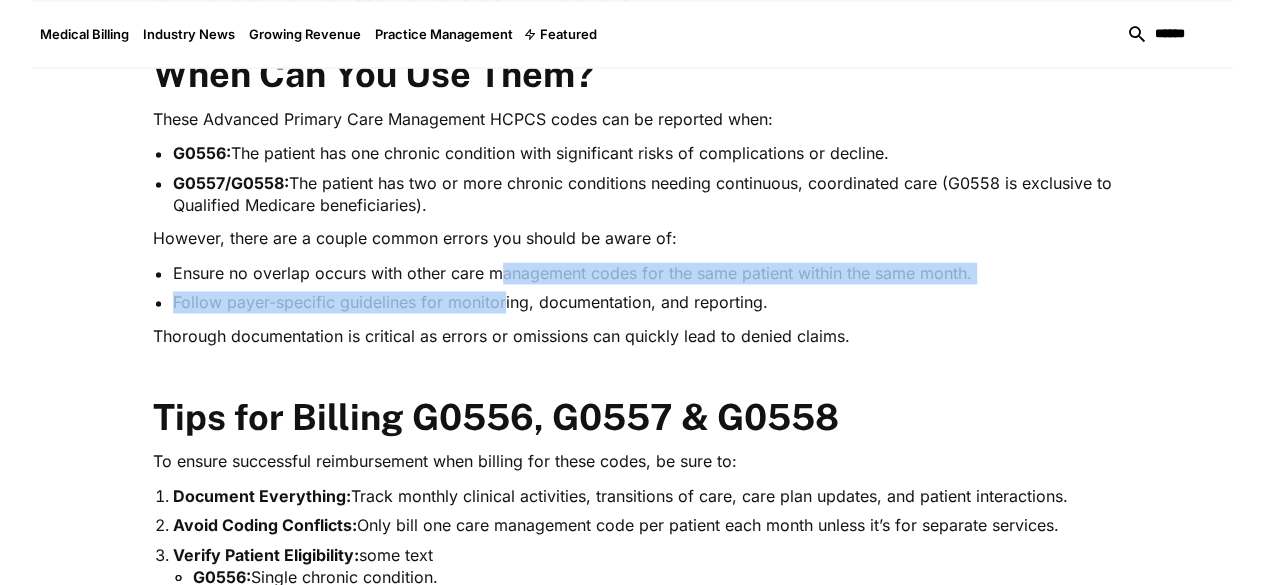 drag, startPoint x: 444, startPoint y: 229, endPoint x: 444, endPoint y: 261, distance: 32 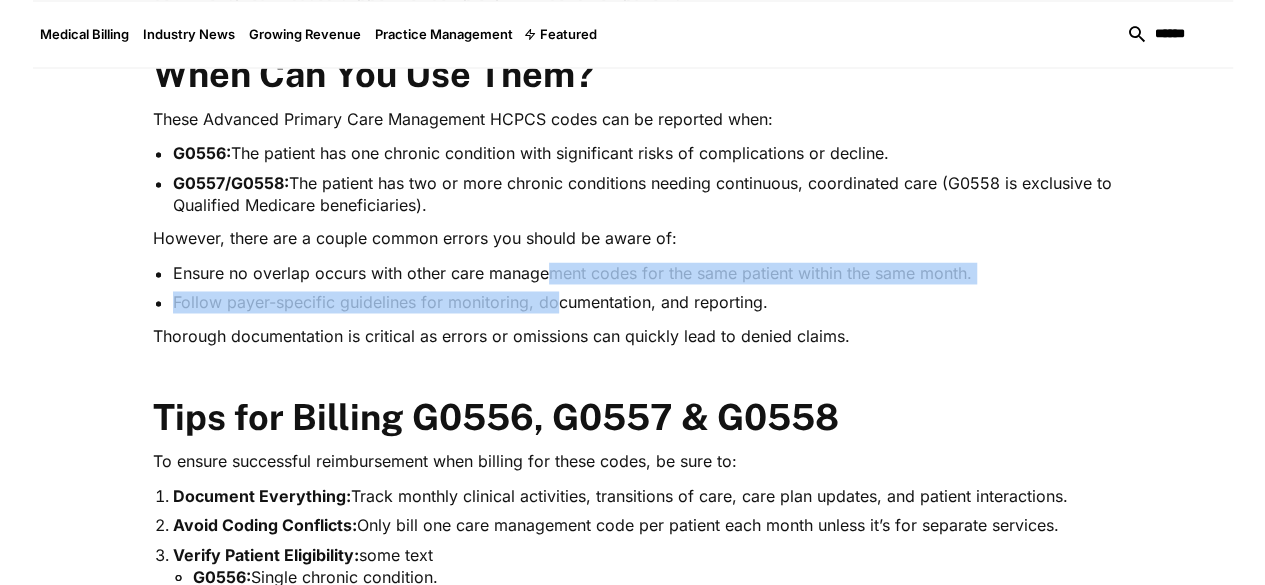 drag, startPoint x: 488, startPoint y: 237, endPoint x: 497, endPoint y: 265, distance: 29.410883 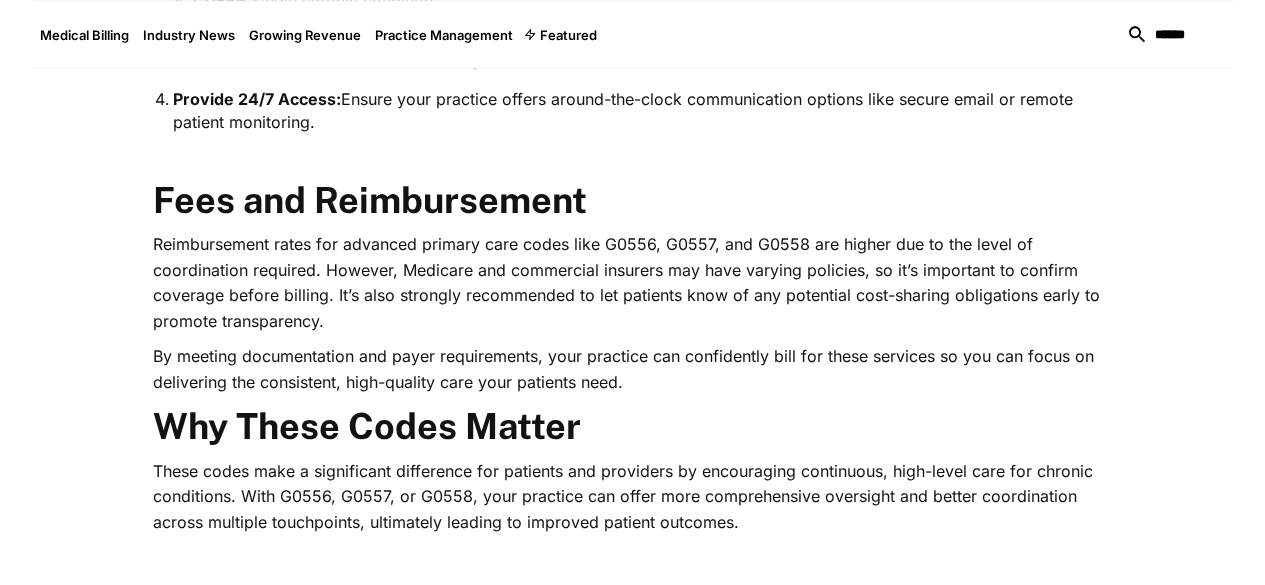 scroll, scrollTop: 2111, scrollLeft: 0, axis: vertical 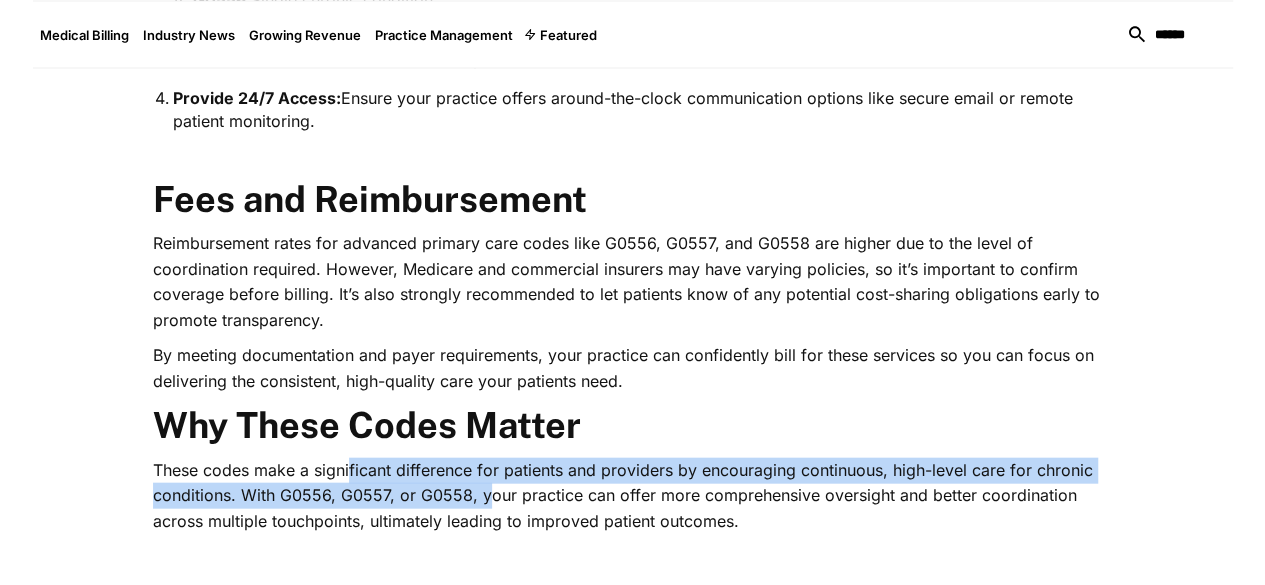 drag, startPoint x: 291, startPoint y: 382, endPoint x: 298, endPoint y: 401, distance: 20.248457 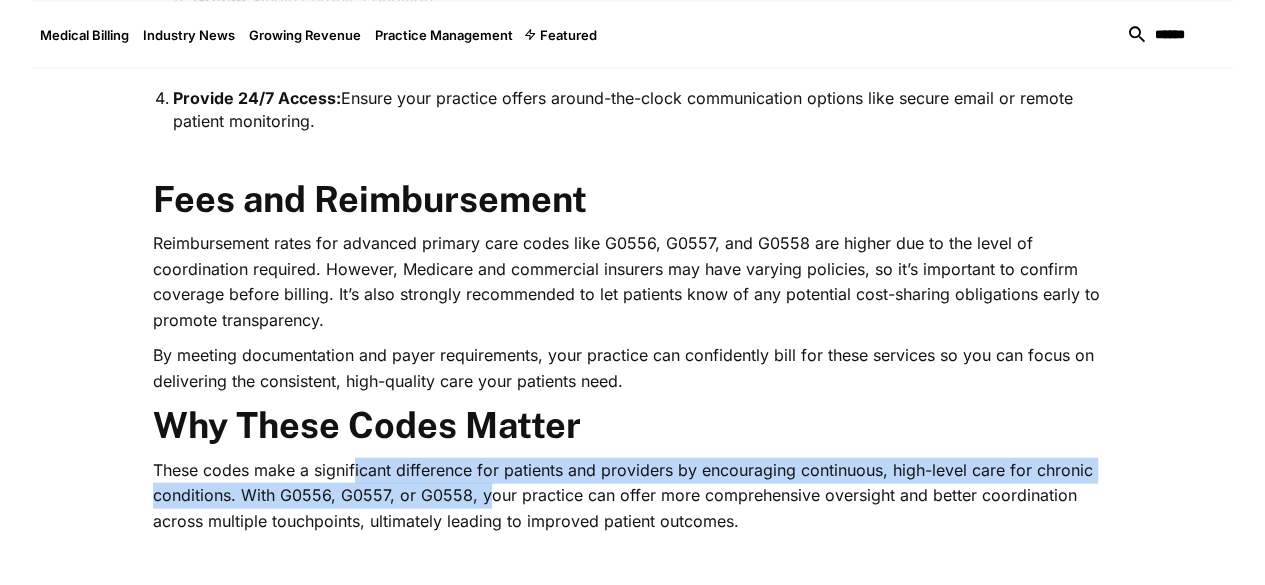 drag, startPoint x: 298, startPoint y: 401, endPoint x: 294, endPoint y: 391, distance: 10.770329 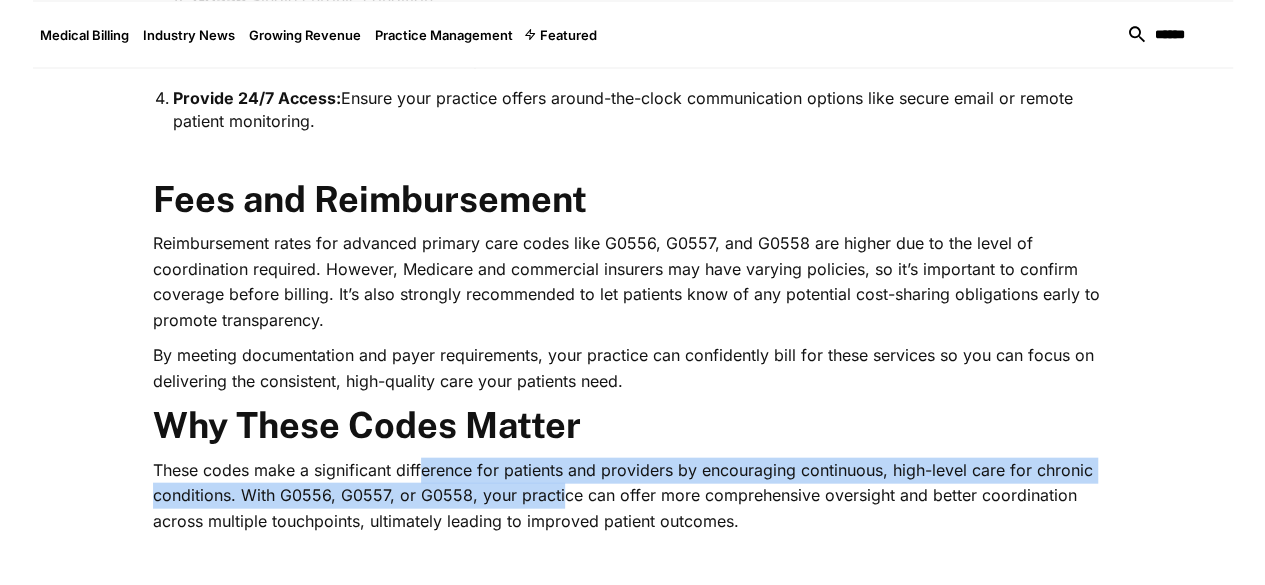 drag, startPoint x: 364, startPoint y: 385, endPoint x: 369, endPoint y: 403, distance: 18.681541 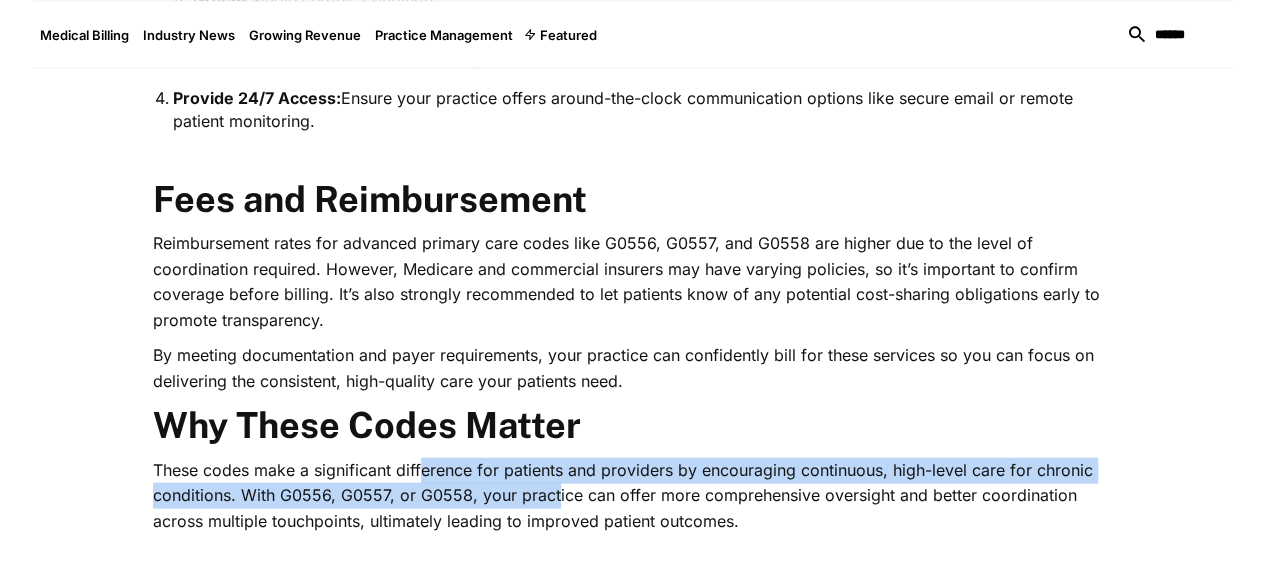 drag, startPoint x: 362, startPoint y: 386, endPoint x: 368, endPoint y: 407, distance: 21.84033 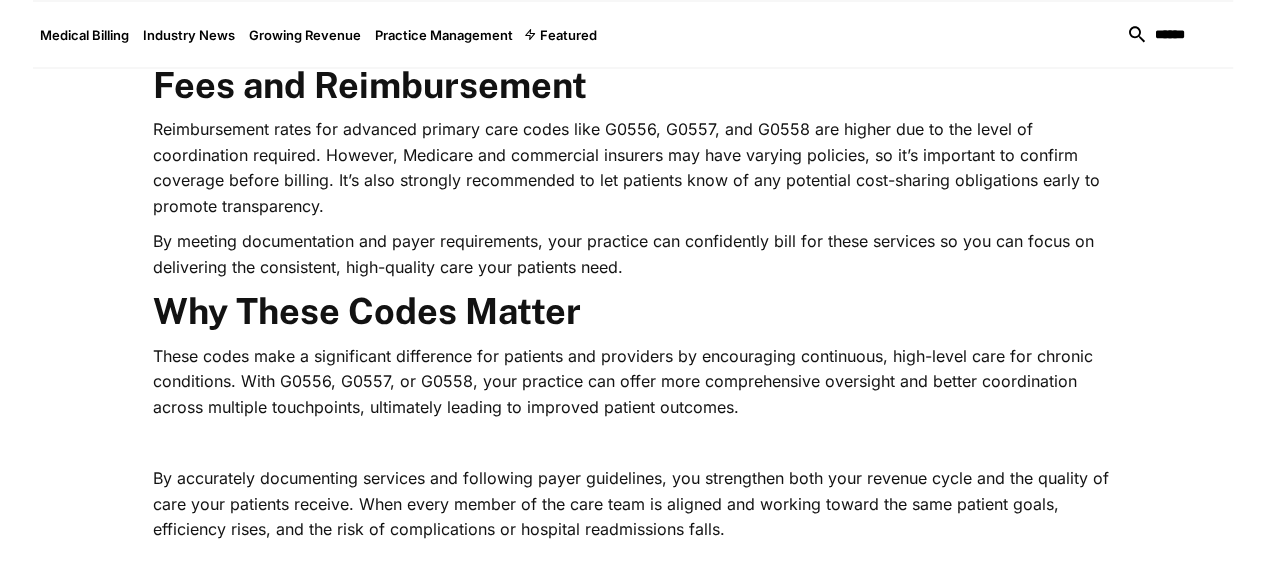 scroll, scrollTop: 2226, scrollLeft: 0, axis: vertical 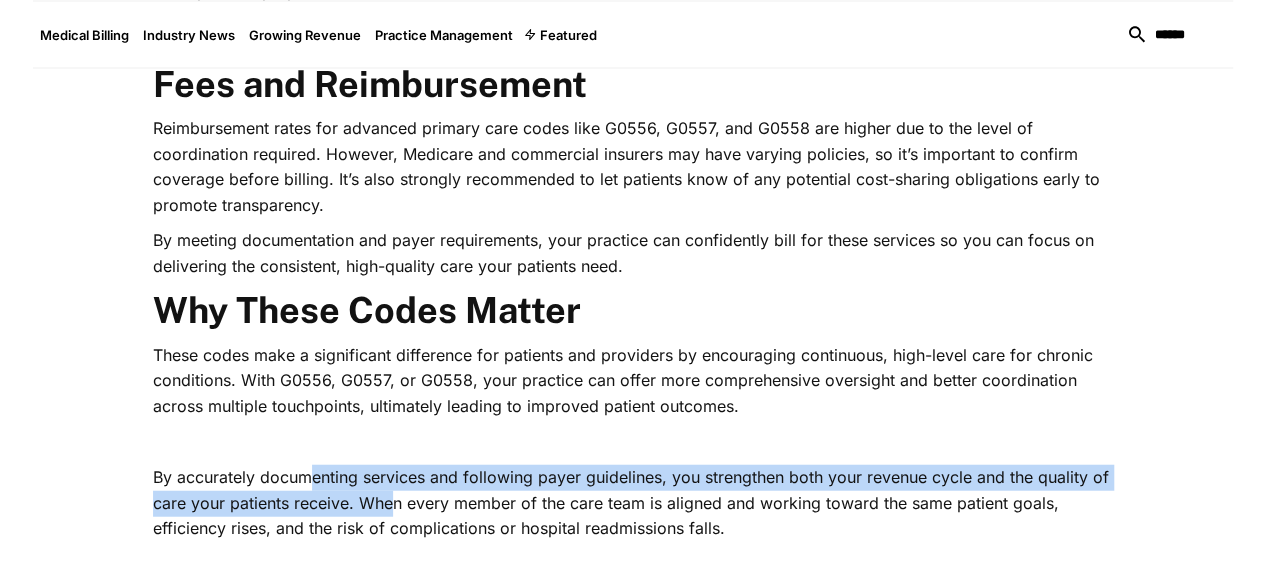 drag, startPoint x: 248, startPoint y: 385, endPoint x: 256, endPoint y: 414, distance: 30.083218 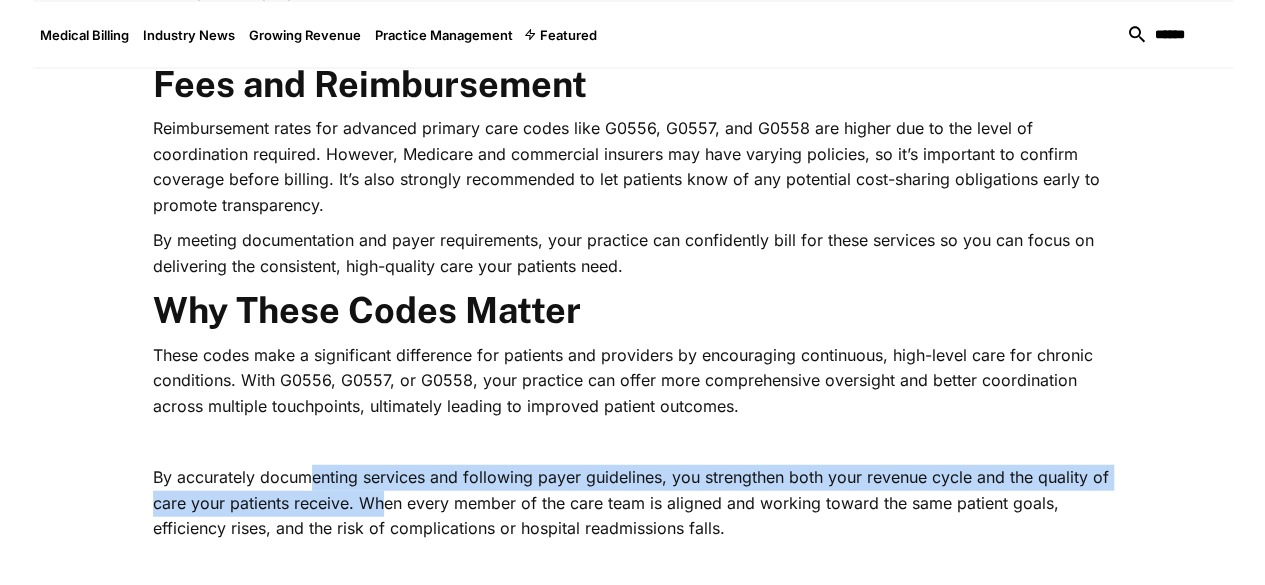 drag, startPoint x: 248, startPoint y: 400, endPoint x: 250, endPoint y: 419, distance: 19.104973 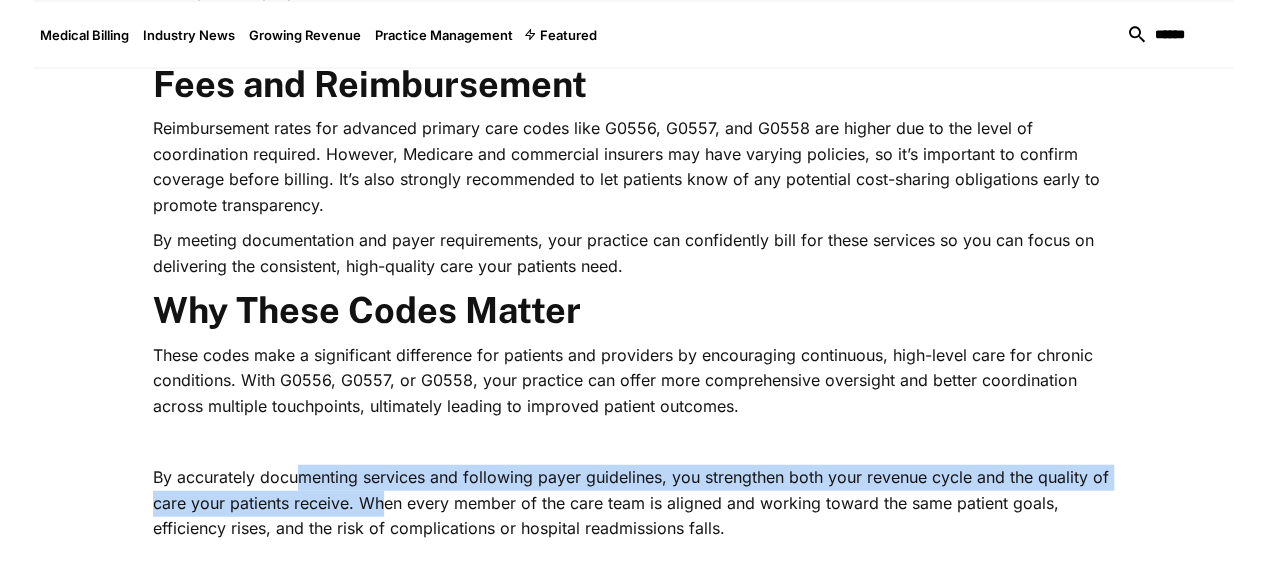drag, startPoint x: 250, startPoint y: 419, endPoint x: 236, endPoint y: 392, distance: 30.413813 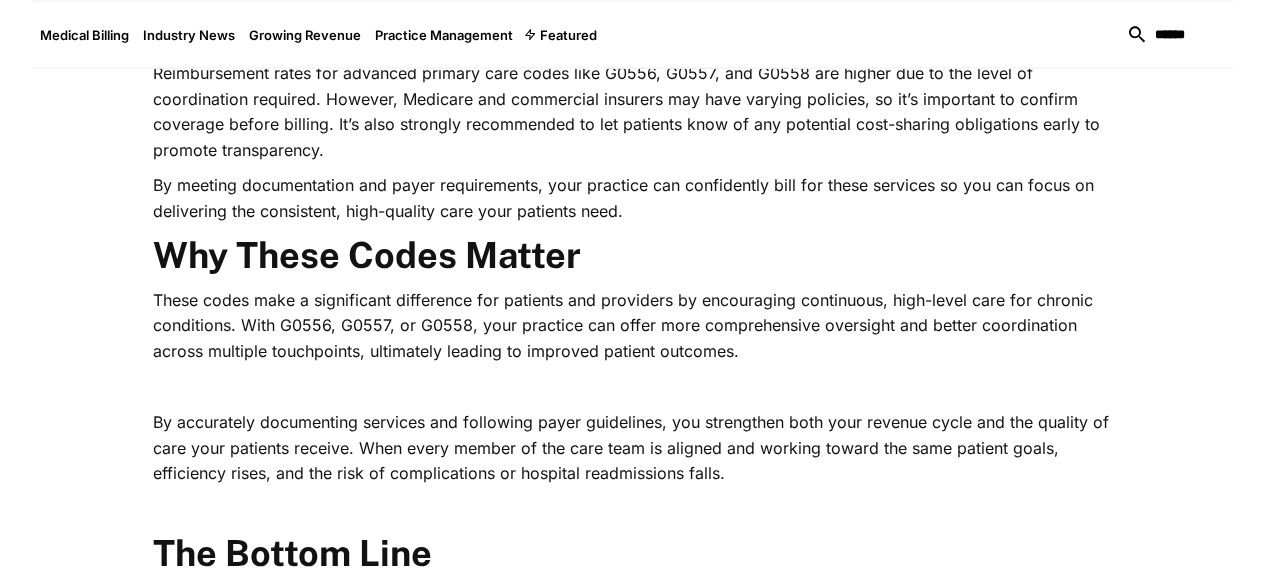 scroll, scrollTop: 2282, scrollLeft: 0, axis: vertical 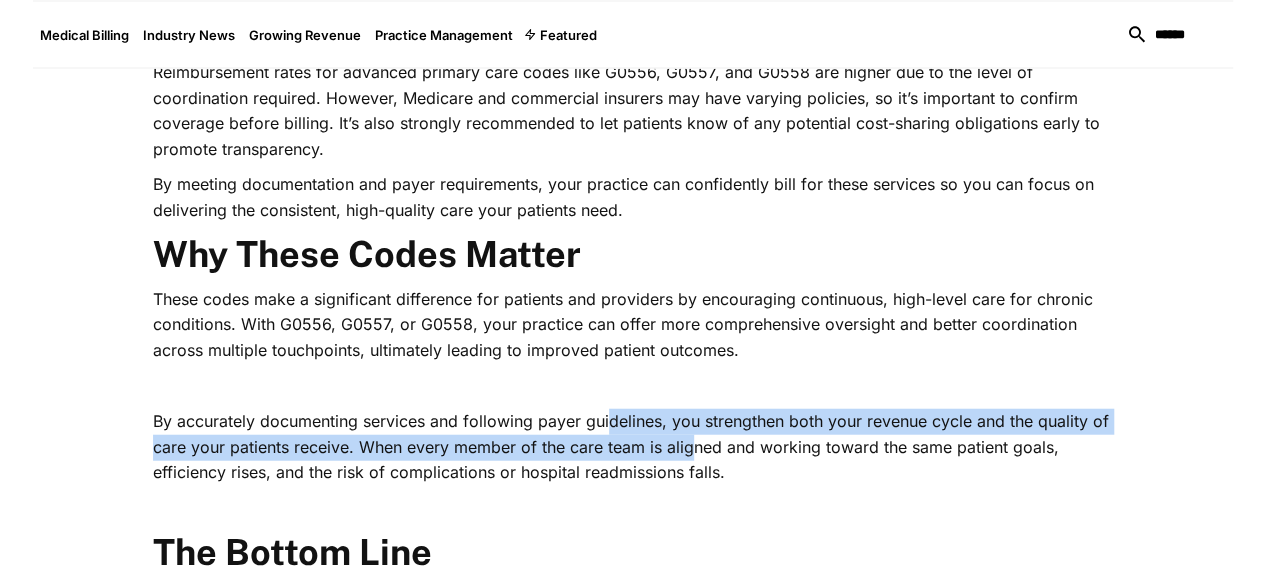 drag, startPoint x: 549, startPoint y: 331, endPoint x: 558, endPoint y: 355, distance: 25.632011 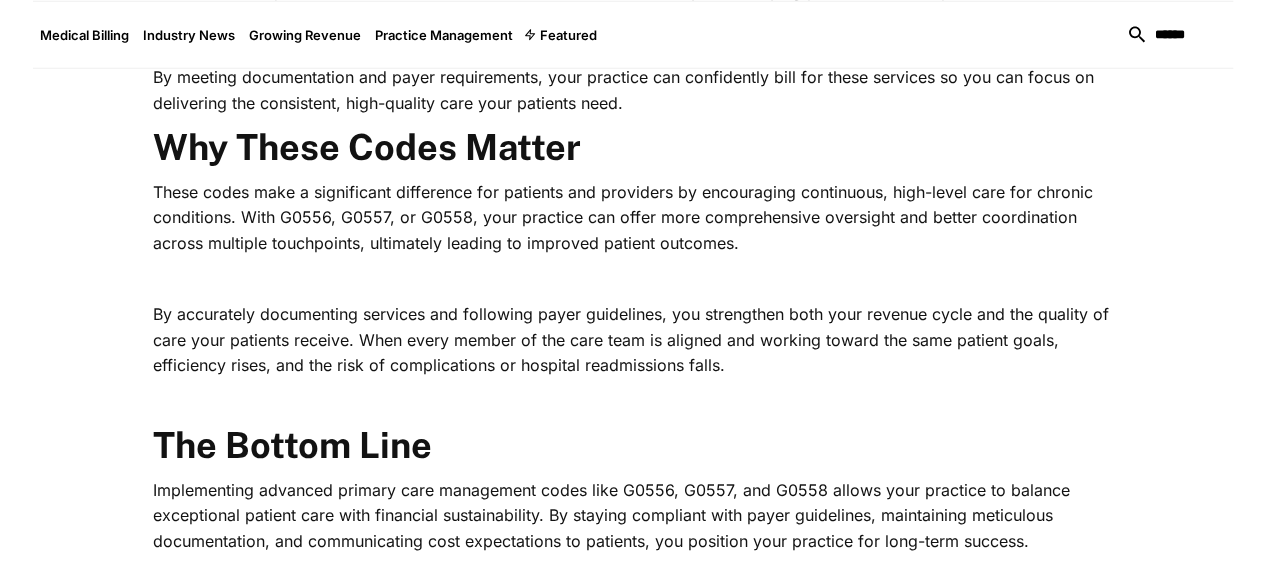 scroll, scrollTop: 2390, scrollLeft: 0, axis: vertical 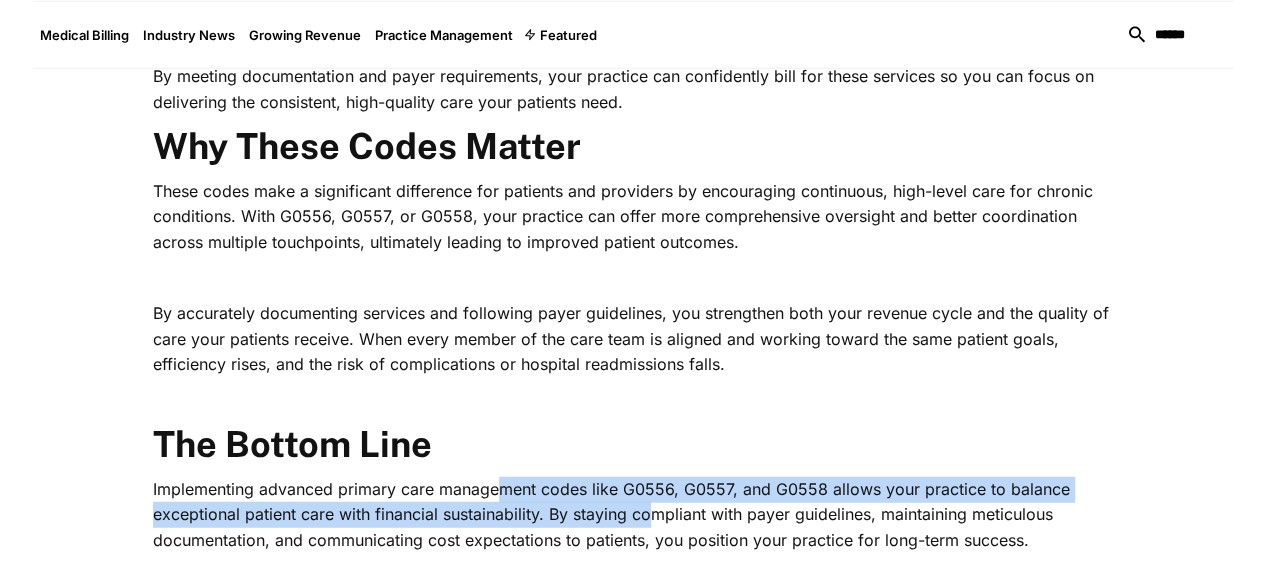 drag, startPoint x: 443, startPoint y: 412, endPoint x: 450, endPoint y: 431, distance: 20.248457 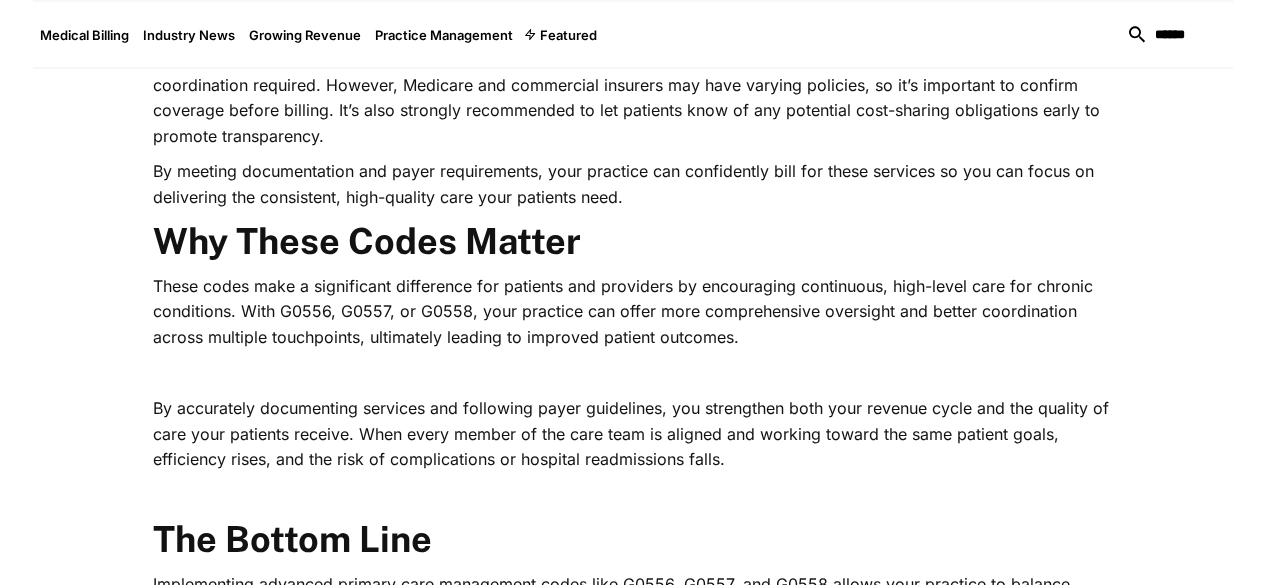 scroll, scrollTop: 2294, scrollLeft: 0, axis: vertical 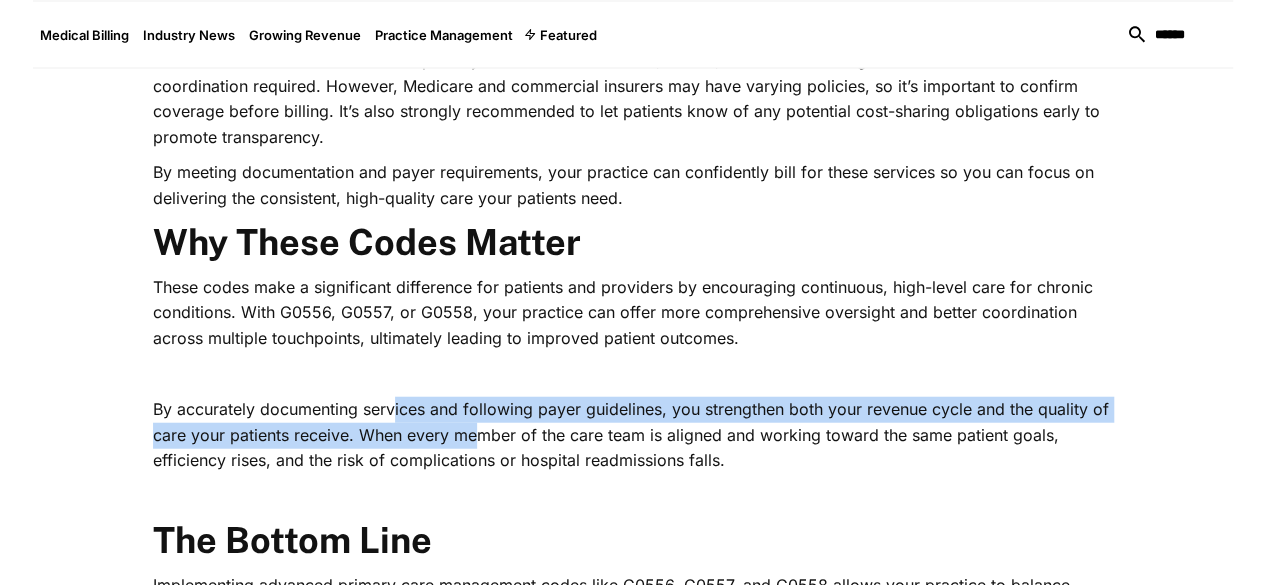 drag, startPoint x: 333, startPoint y: 323, endPoint x: 344, endPoint y: 347, distance: 26.400757 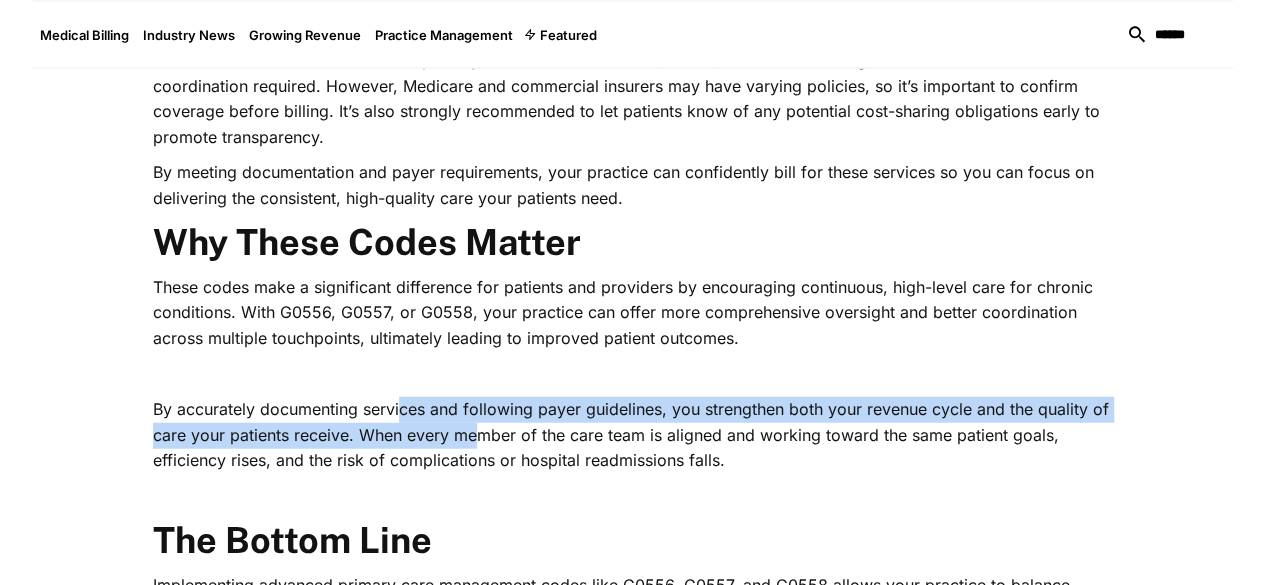 drag, startPoint x: 344, startPoint y: 347, endPoint x: 342, endPoint y: 332, distance: 15.132746 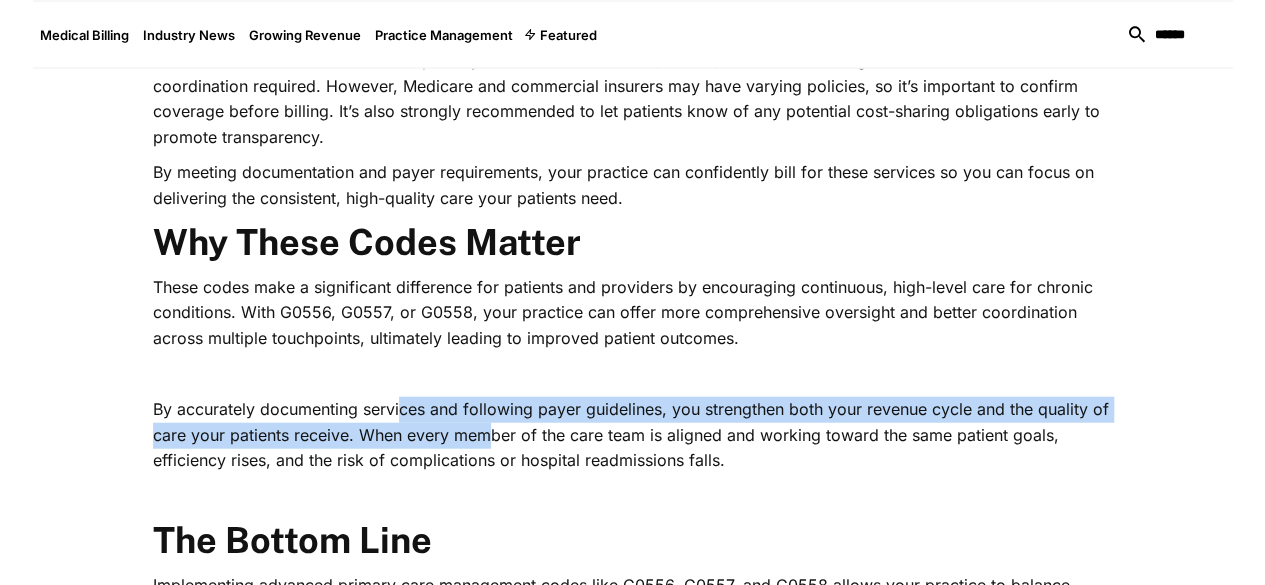 drag, startPoint x: 342, startPoint y: 332, endPoint x: 348, endPoint y: 350, distance: 18.973665 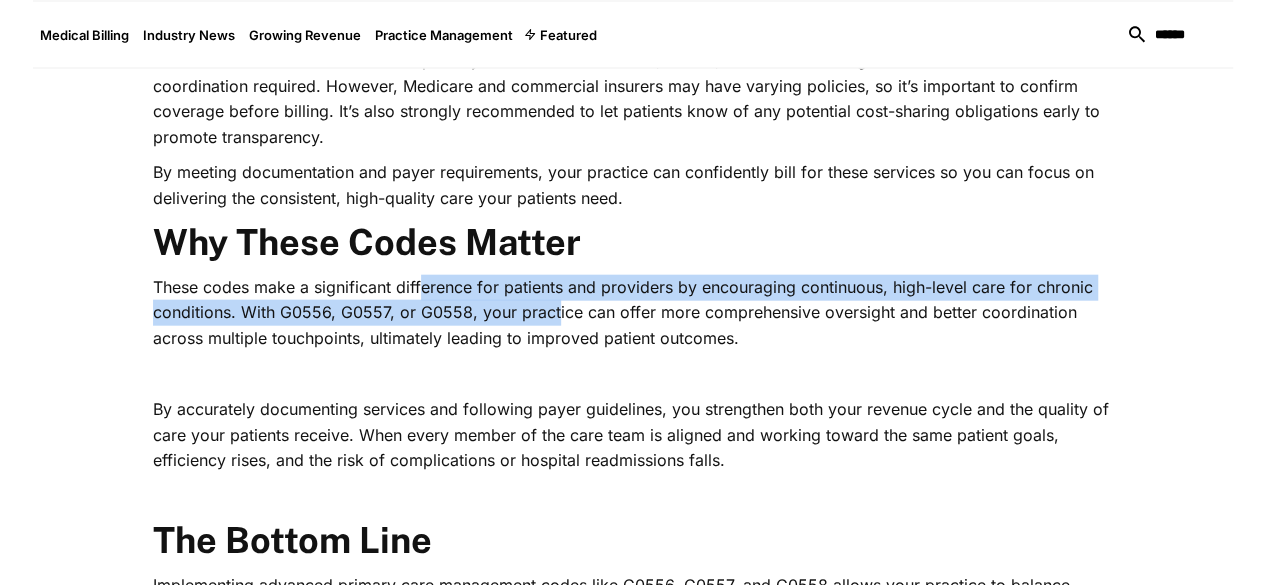 drag, startPoint x: 363, startPoint y: 203, endPoint x: 367, endPoint y: 231, distance: 28.284271 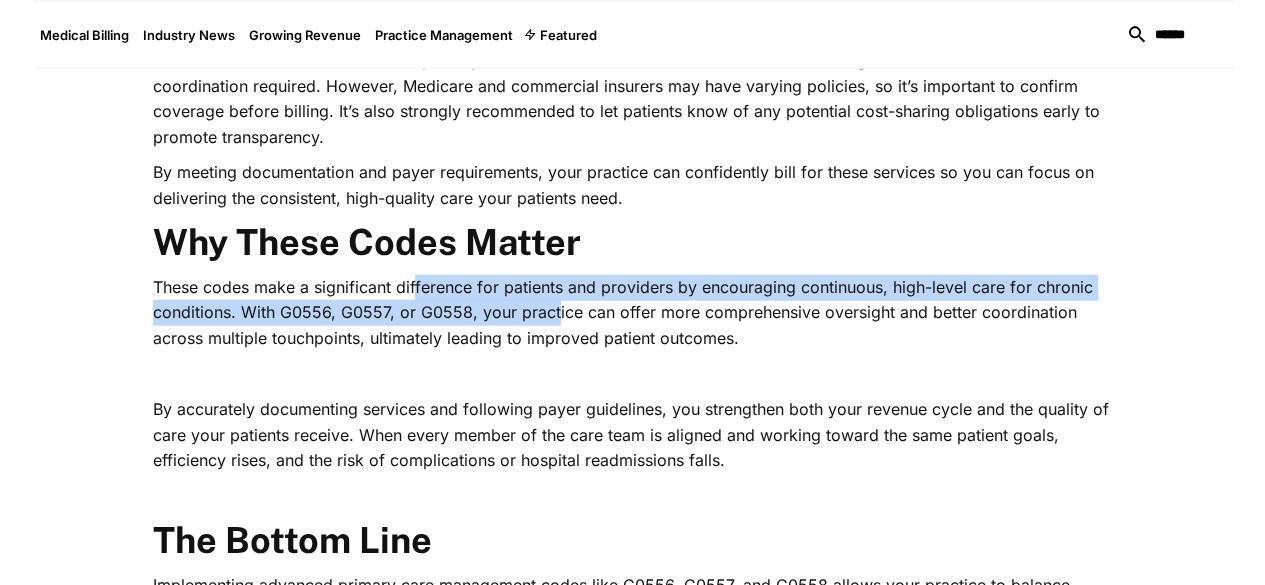 drag, startPoint x: 367, startPoint y: 231, endPoint x: 357, endPoint y: 199, distance: 33.526108 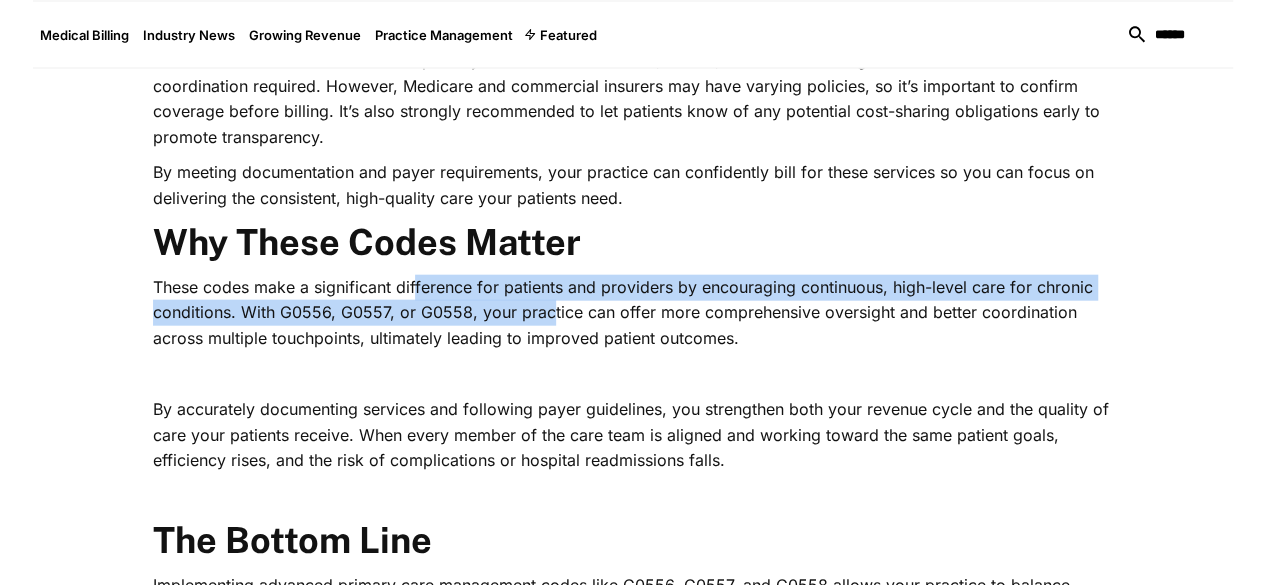 drag, startPoint x: 357, startPoint y: 199, endPoint x: 363, endPoint y: 221, distance: 22.803509 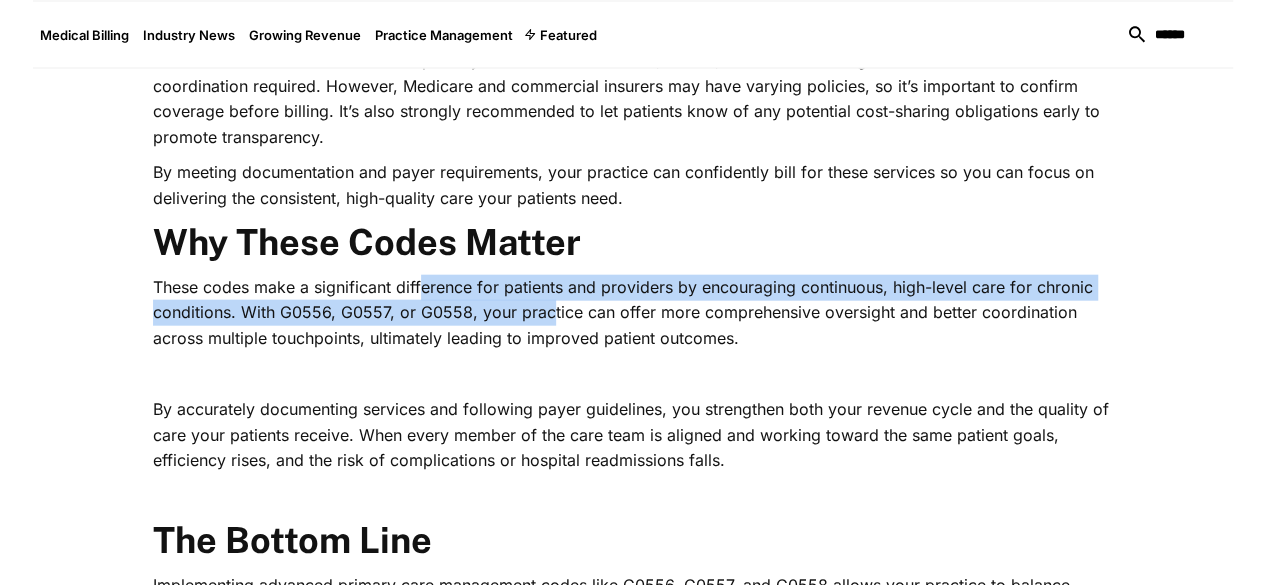 drag, startPoint x: 363, startPoint y: 221, endPoint x: 359, endPoint y: 211, distance: 10.770329 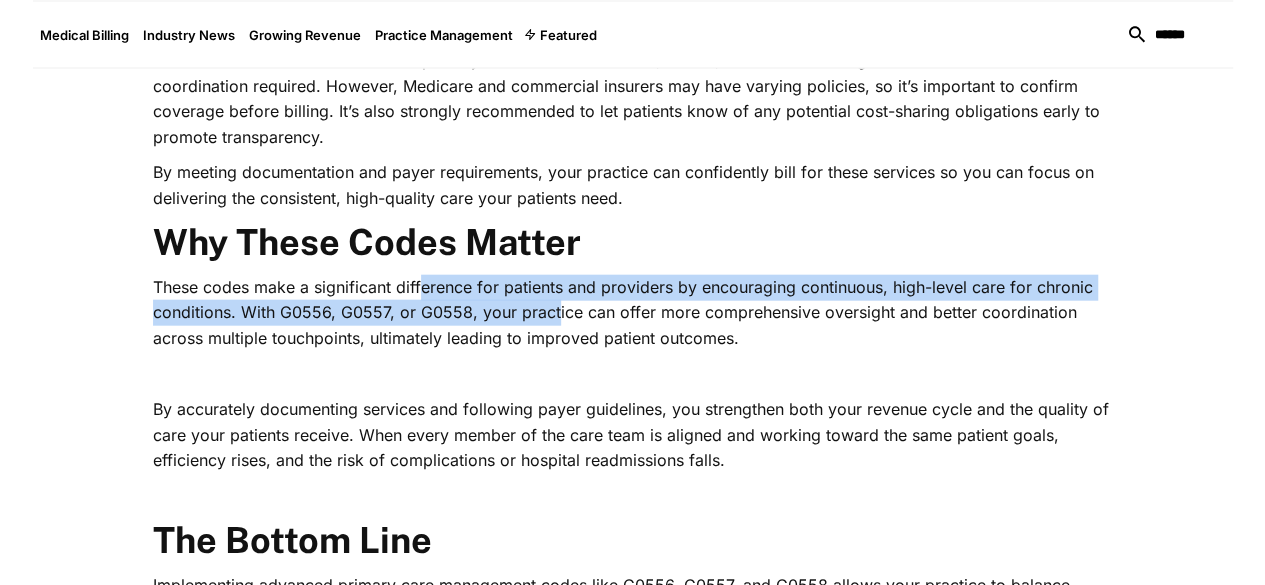drag, startPoint x: 359, startPoint y: 211, endPoint x: 366, endPoint y: 229, distance: 19.313208 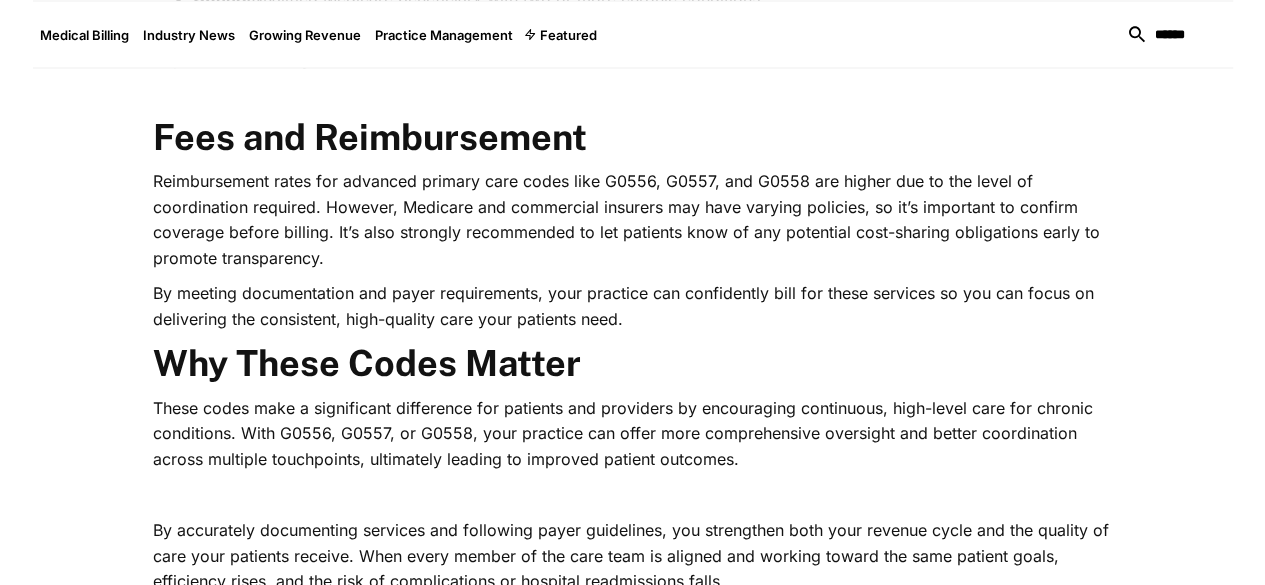 scroll, scrollTop: 2172, scrollLeft: 0, axis: vertical 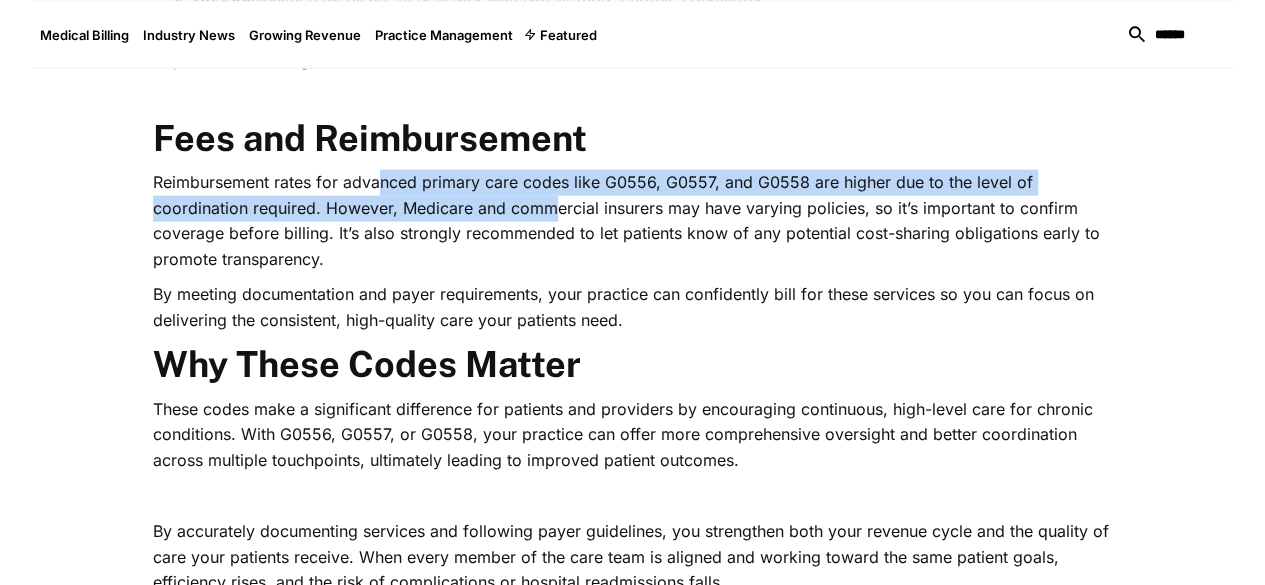 drag, startPoint x: 319, startPoint y: 123, endPoint x: 326, endPoint y: 150, distance: 27.89265 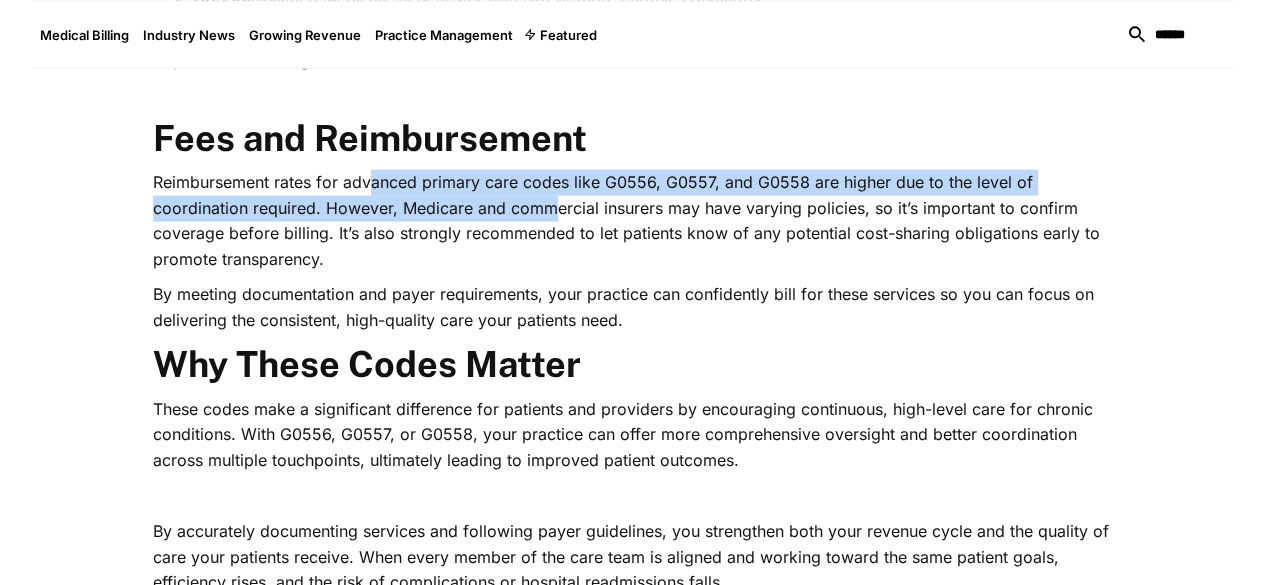 drag, startPoint x: 326, startPoint y: 150, endPoint x: 310, endPoint y: 127, distance: 28.01785 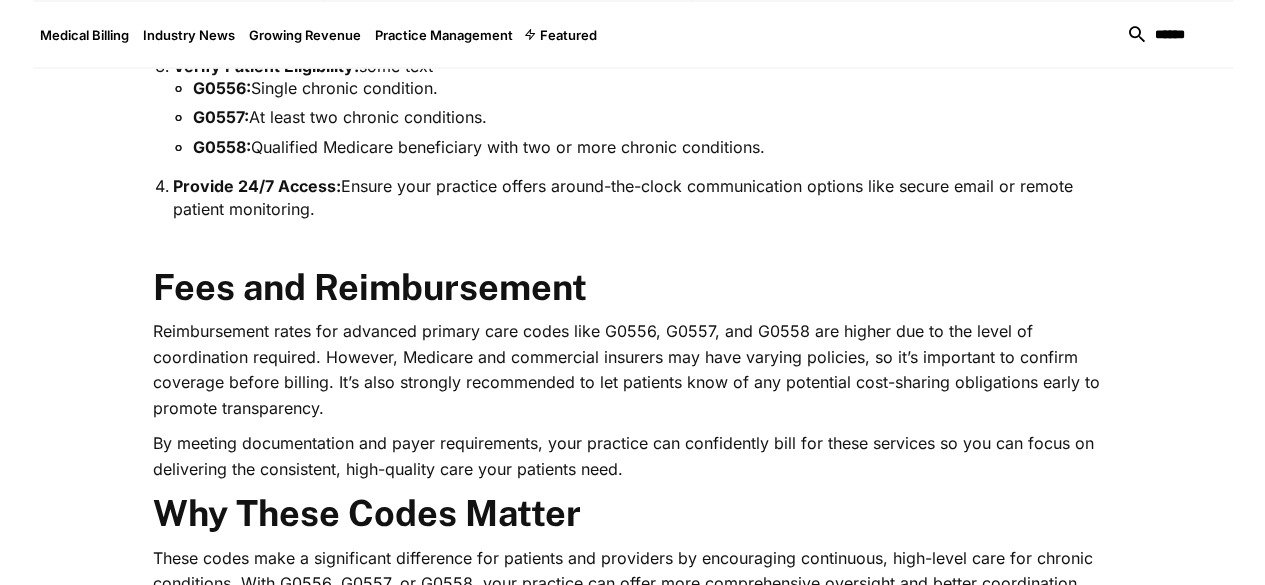 scroll, scrollTop: 2022, scrollLeft: 0, axis: vertical 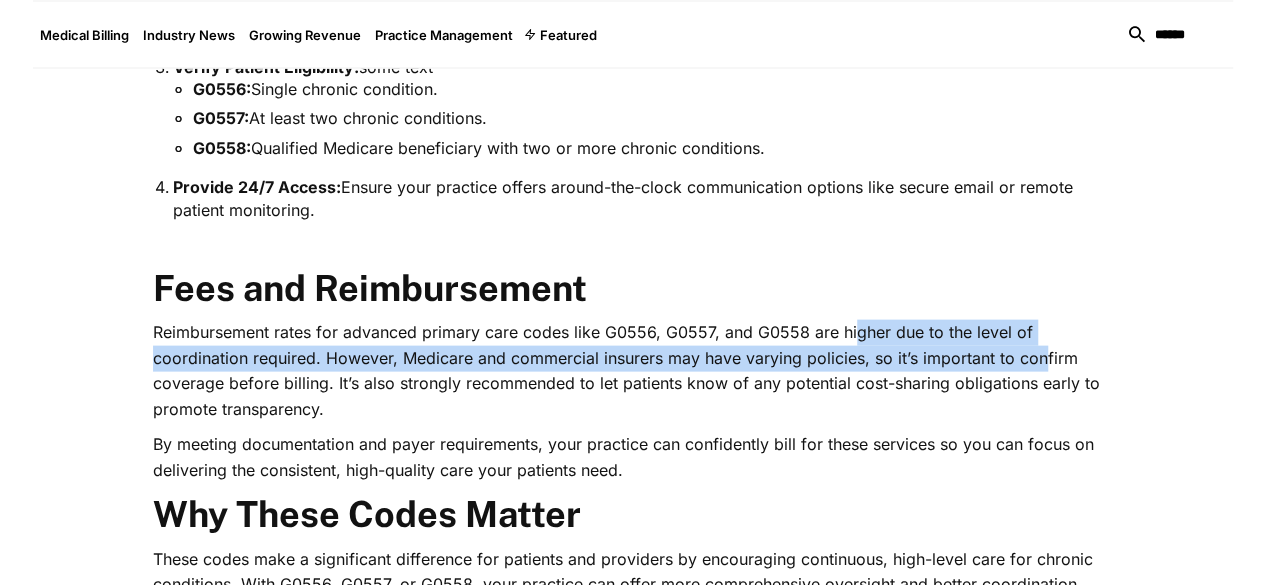 drag, startPoint x: 791, startPoint y: 270, endPoint x: 807, endPoint y: 298, distance: 32.24903 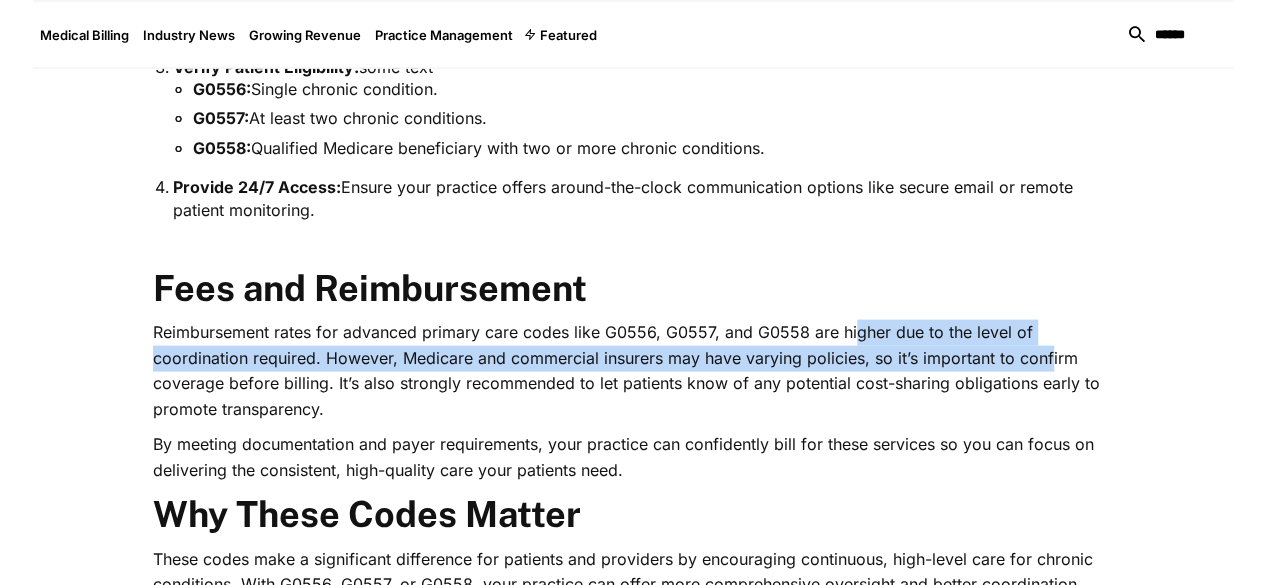 drag, startPoint x: 793, startPoint y: 283, endPoint x: 814, endPoint y: 309, distance: 33.42155 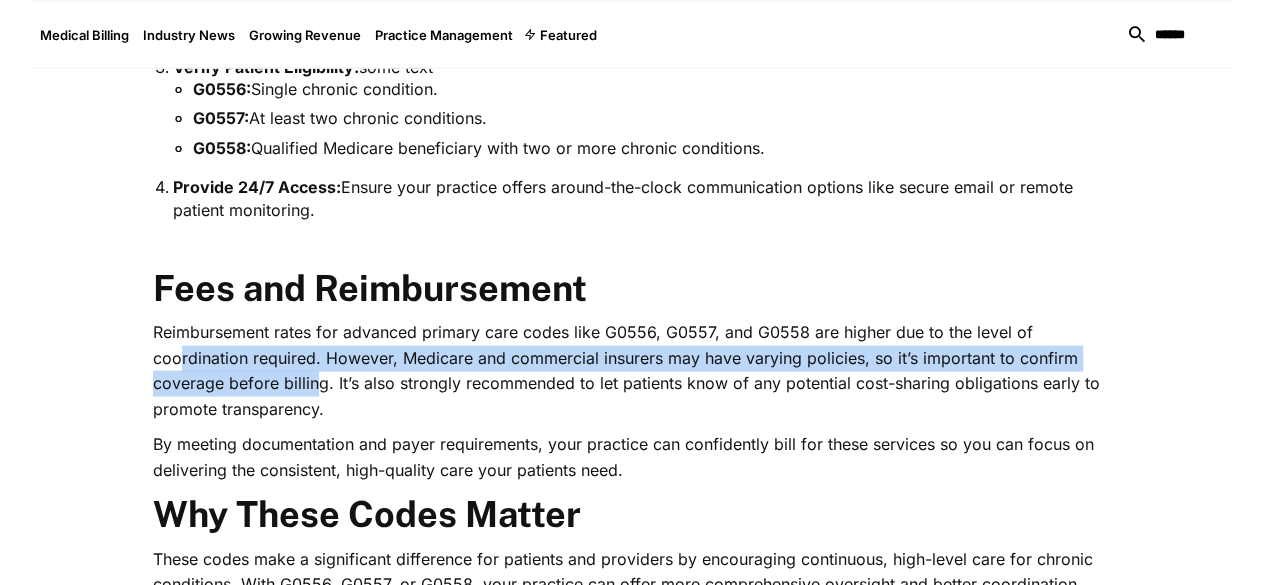 drag, startPoint x: 999, startPoint y: 274, endPoint x: 1004, endPoint y: 296, distance: 22.561028 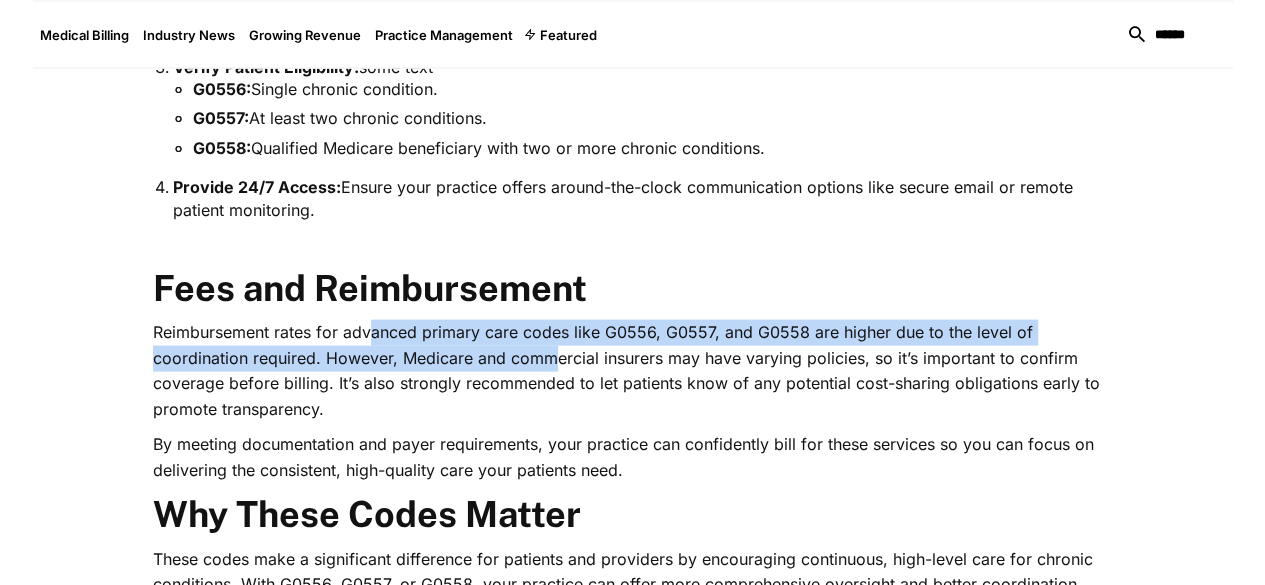 drag, startPoint x: 308, startPoint y: 278, endPoint x: 321, endPoint y: 289, distance: 17.029387 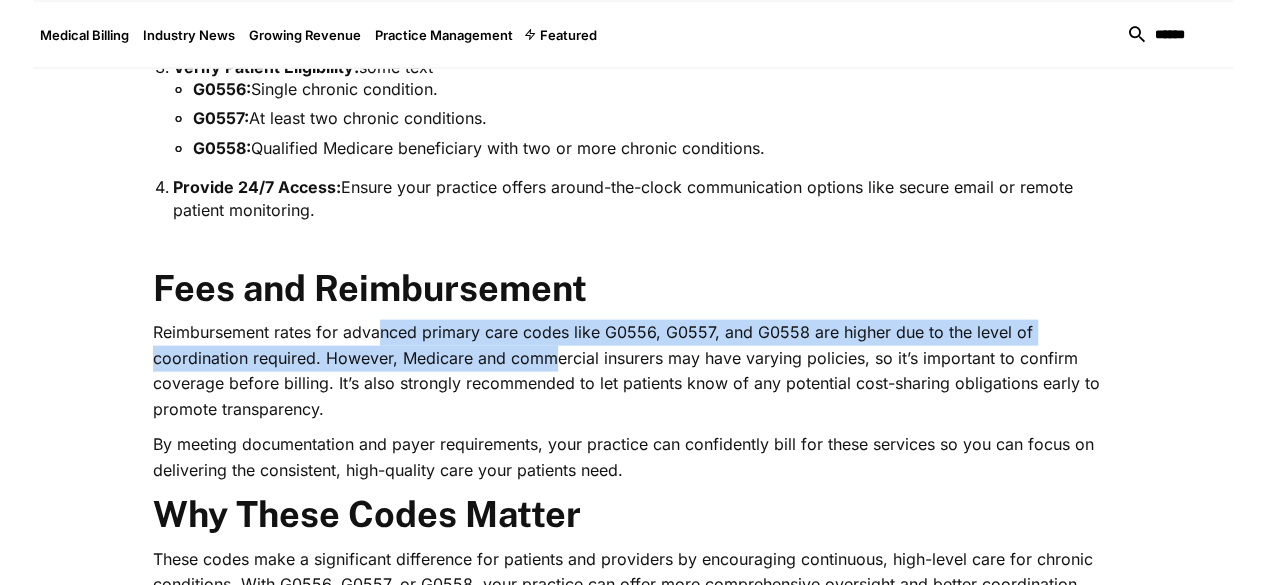 drag, startPoint x: 321, startPoint y: 289, endPoint x: 316, endPoint y: 276, distance: 13.928389 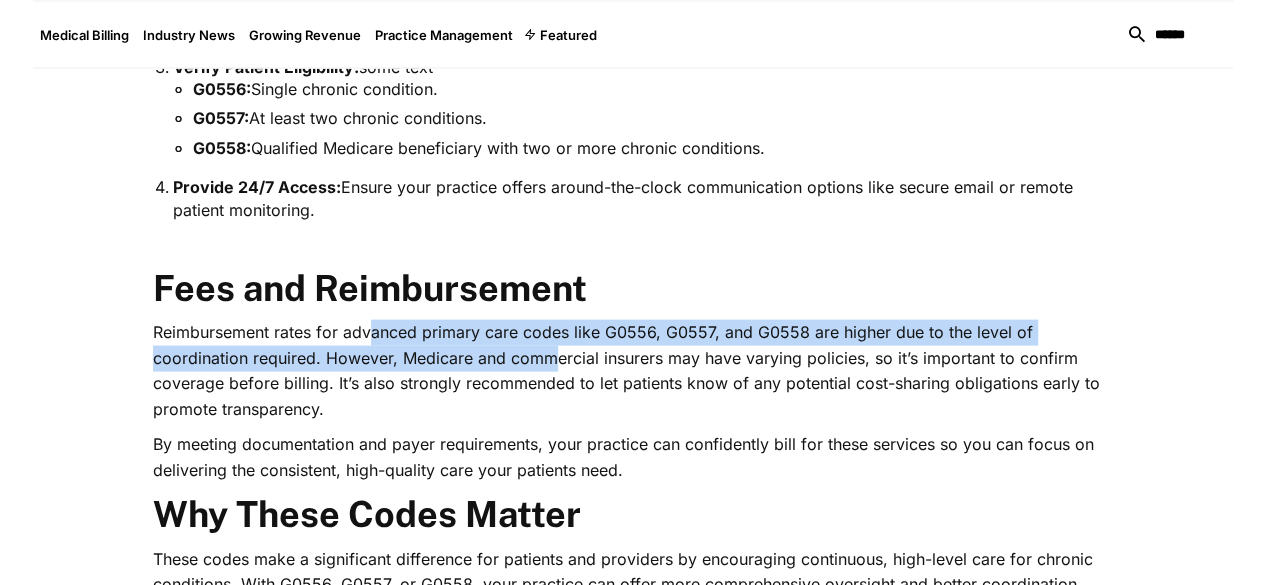 drag, startPoint x: 315, startPoint y: 276, endPoint x: 321, endPoint y: 304, distance: 28.635643 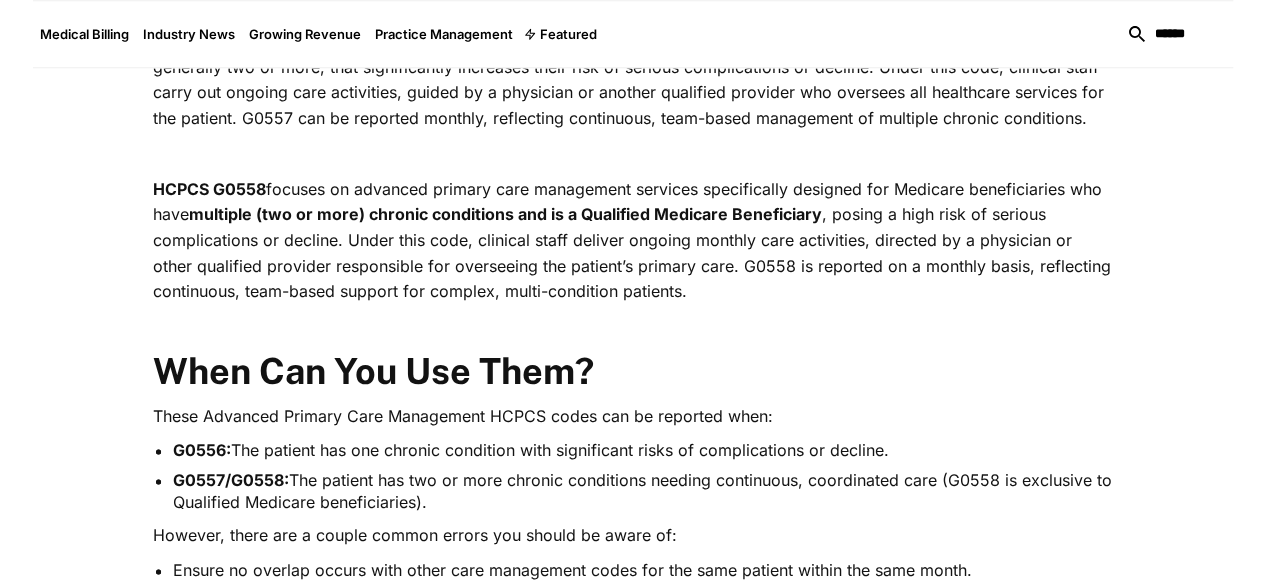 scroll, scrollTop: 1237, scrollLeft: 0, axis: vertical 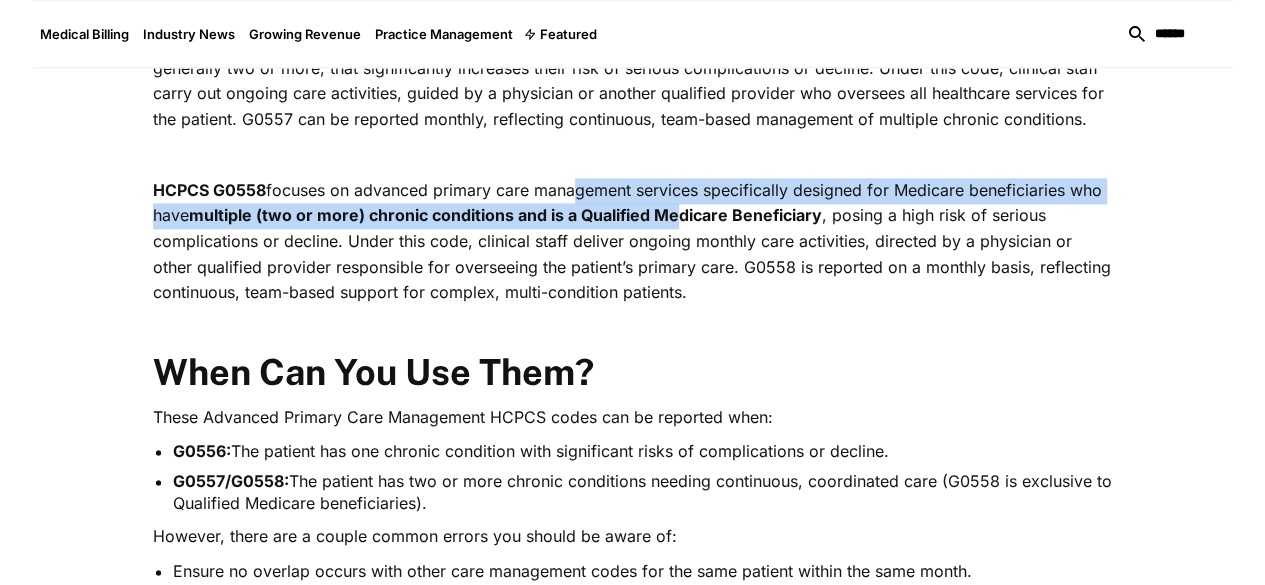drag, startPoint x: 510, startPoint y: 181, endPoint x: 516, endPoint y: 211, distance: 30.594116 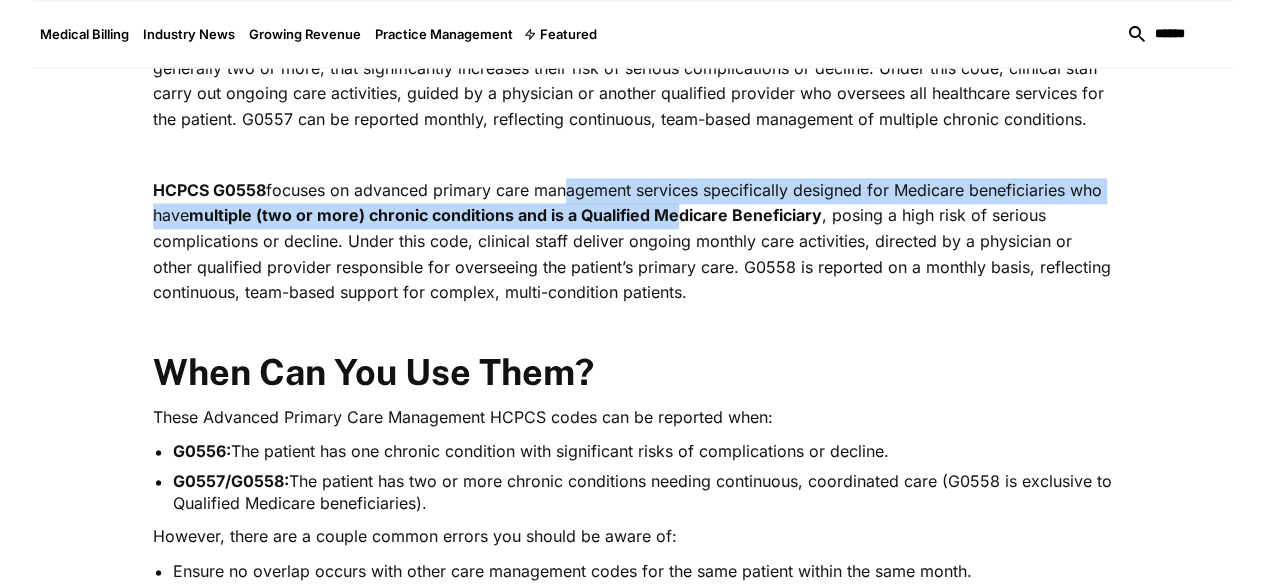 drag, startPoint x: 516, startPoint y: 211, endPoint x: 502, endPoint y: 180, distance: 34.0147 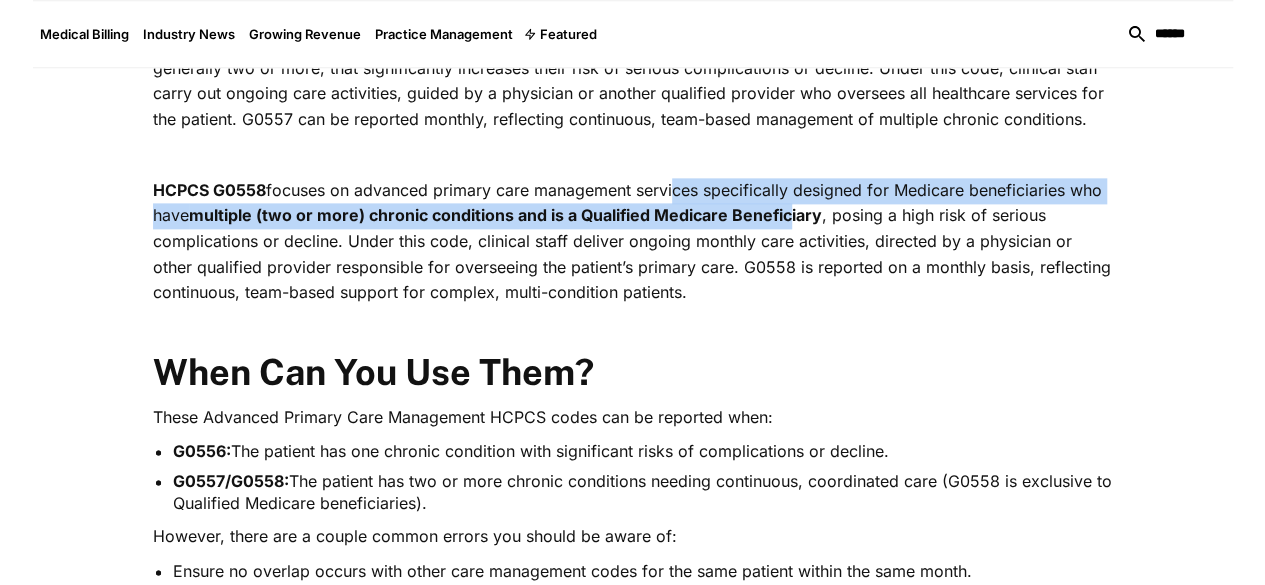 drag, startPoint x: 612, startPoint y: 177, endPoint x: 625, endPoint y: 209, distance: 34.539833 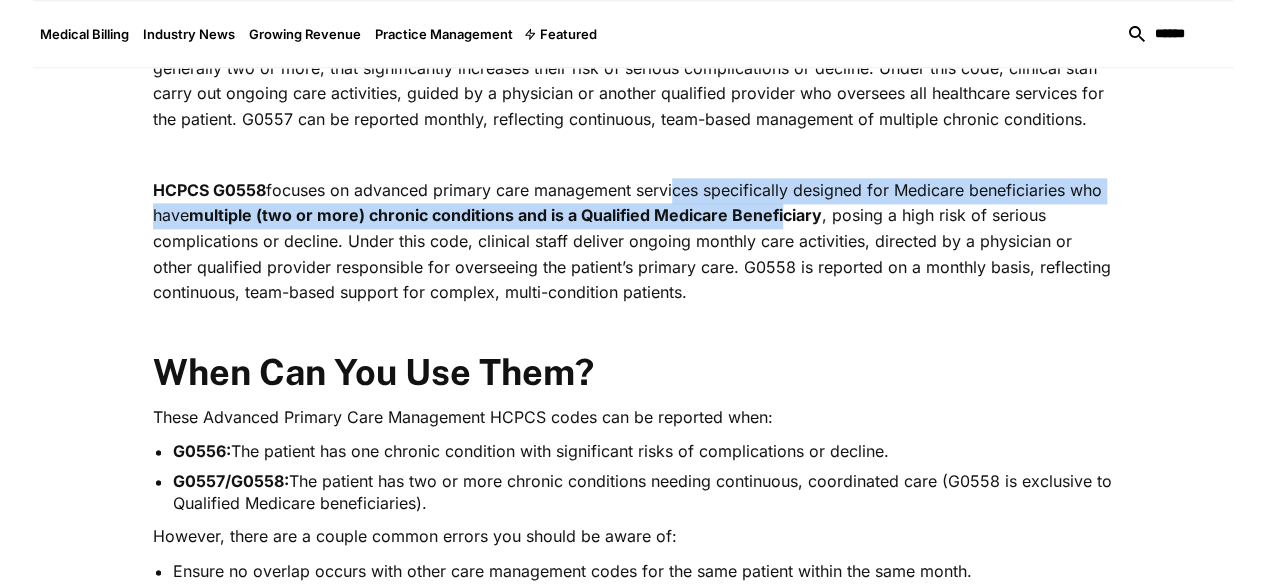 drag, startPoint x: 612, startPoint y: 181, endPoint x: 616, endPoint y: 200, distance: 19.416489 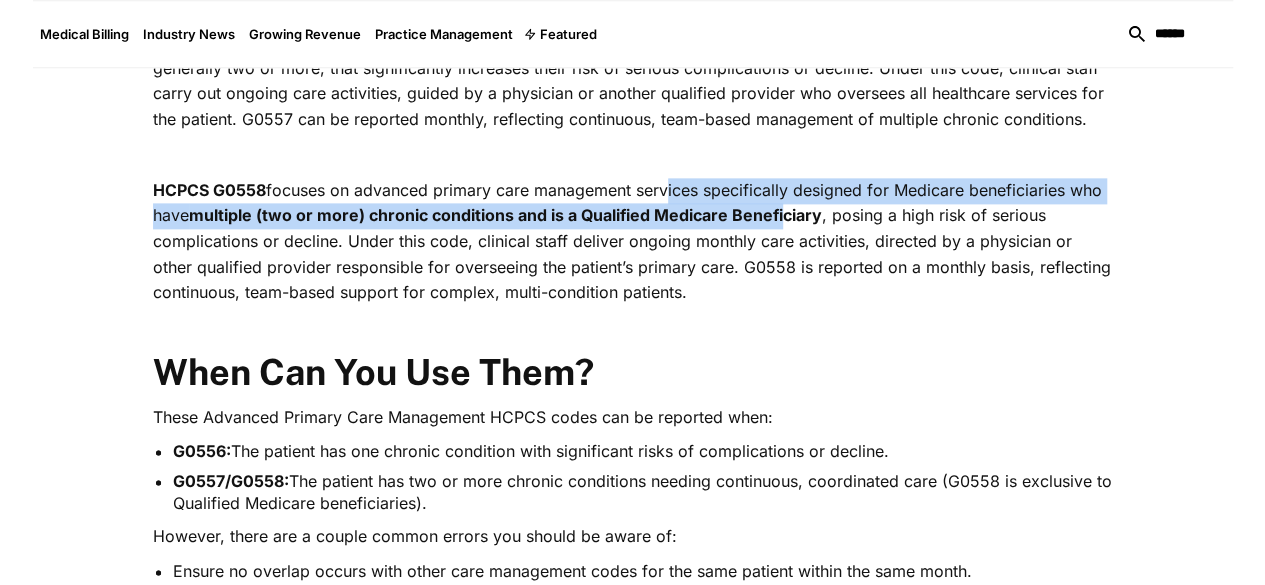 drag, startPoint x: 616, startPoint y: 200, endPoint x: 607, endPoint y: 182, distance: 20.12461 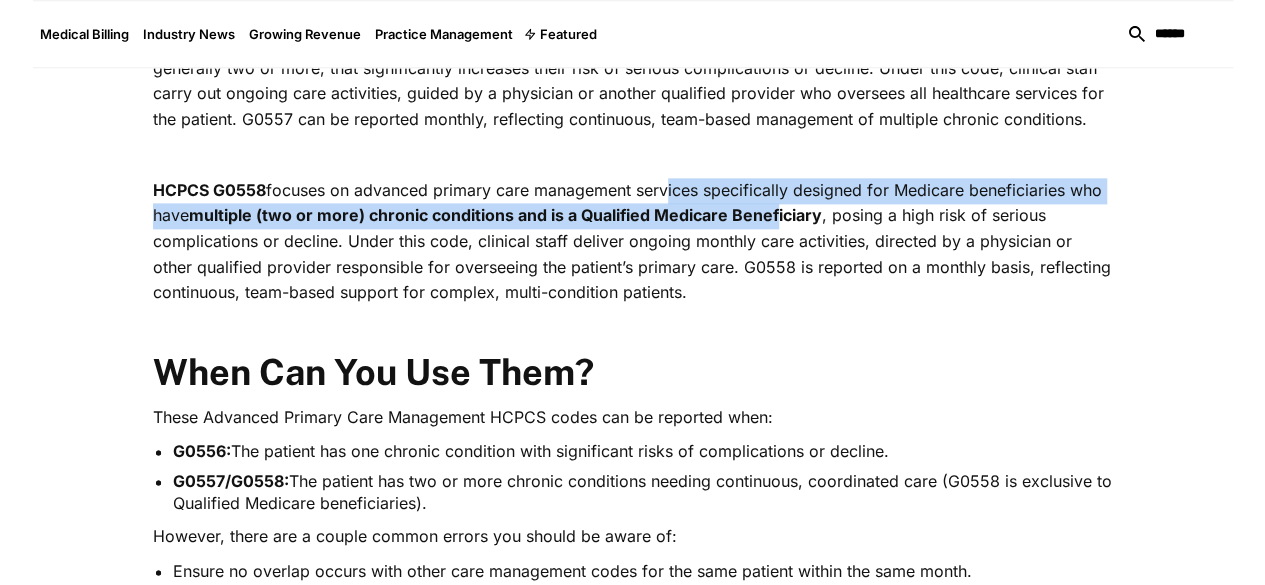 drag, startPoint x: 607, startPoint y: 182, endPoint x: 612, endPoint y: 201, distance: 19.646883 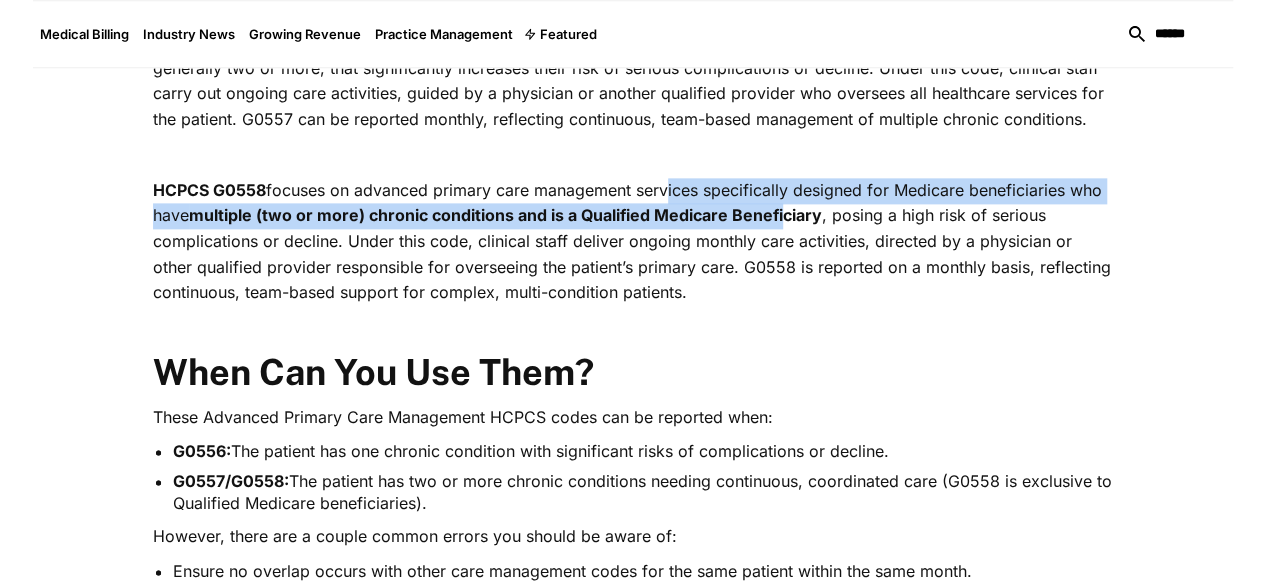 drag, startPoint x: 607, startPoint y: 182, endPoint x: 616, endPoint y: 213, distance: 32.280025 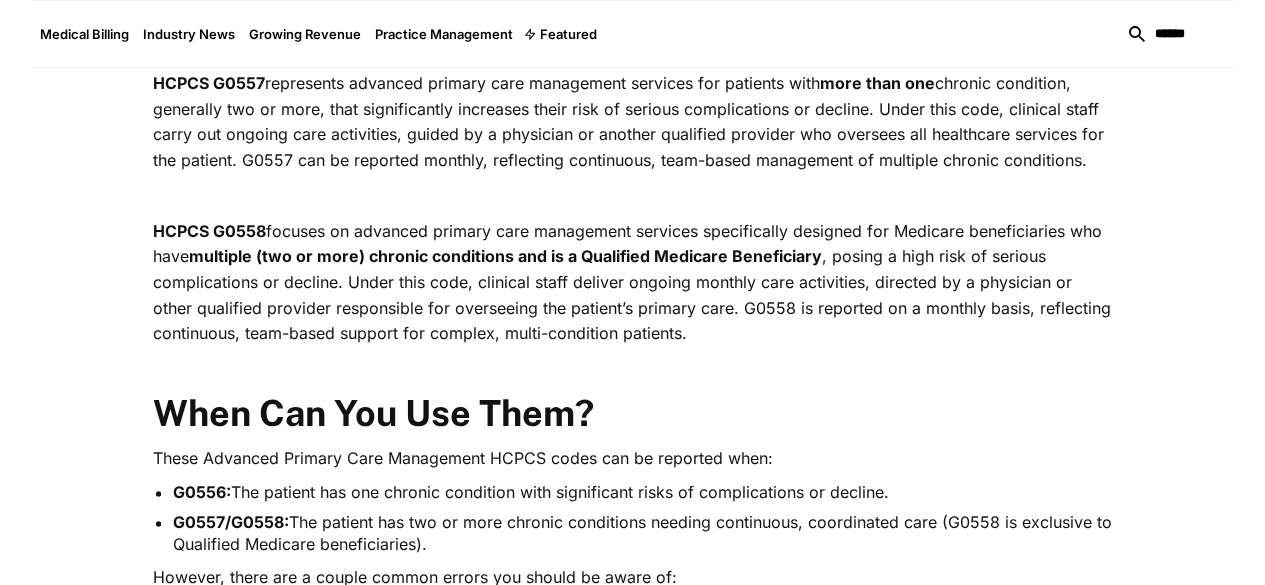 scroll, scrollTop: 1195, scrollLeft: 0, axis: vertical 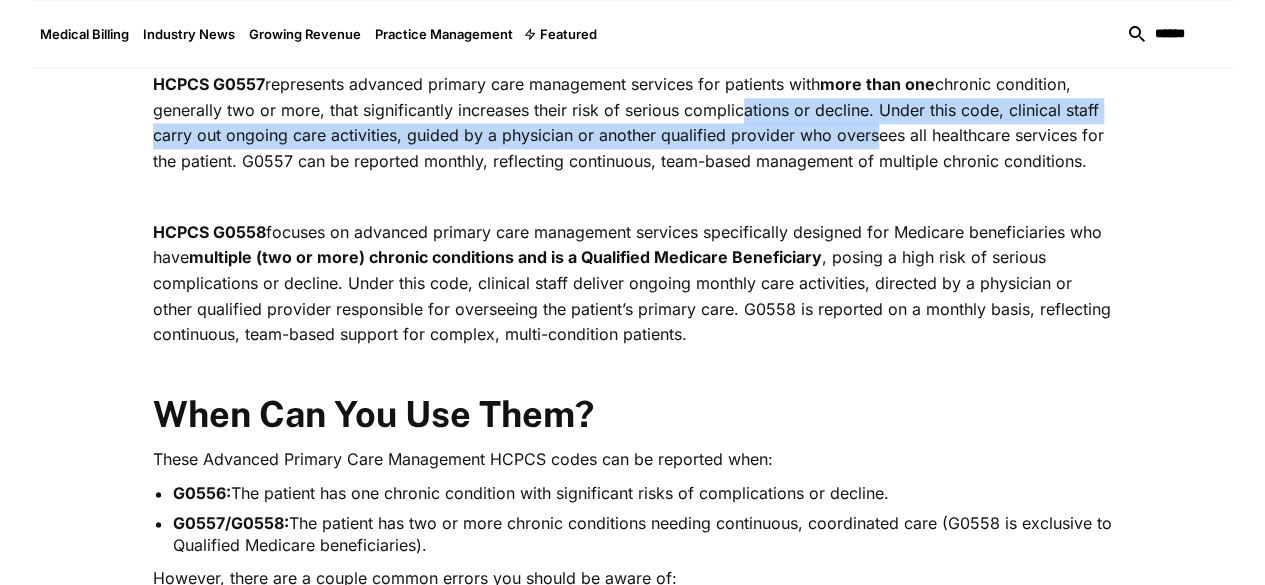 drag, startPoint x: 547, startPoint y: 101, endPoint x: 550, endPoint y: 115, distance: 14.3178215 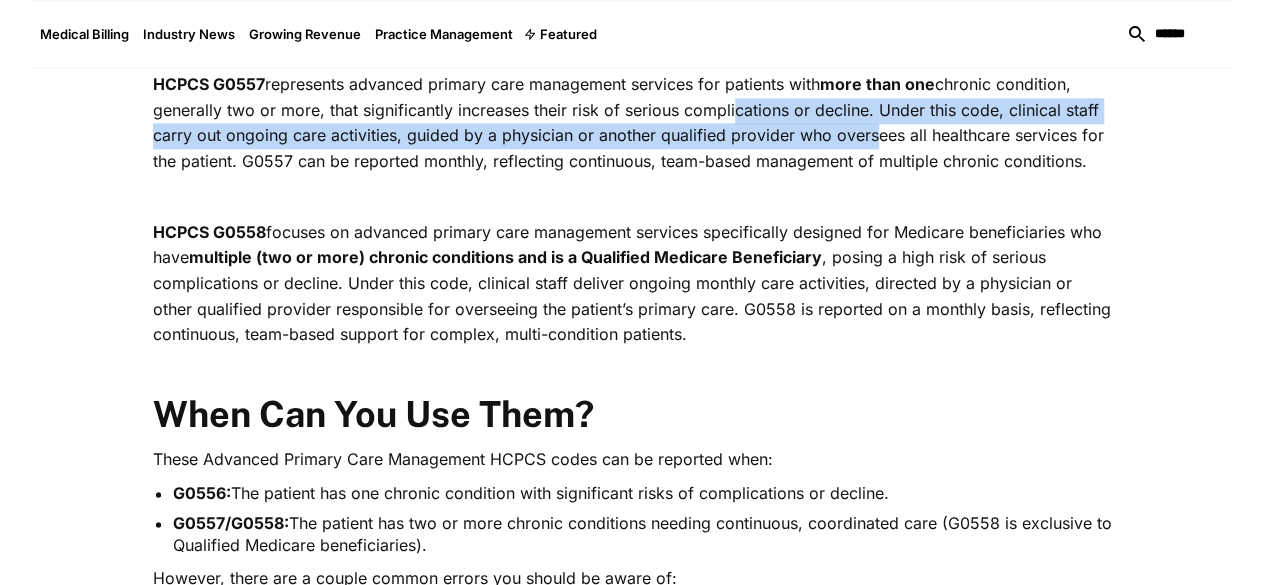 drag, startPoint x: 550, startPoint y: 115, endPoint x: 542, endPoint y: 97, distance: 19.697716 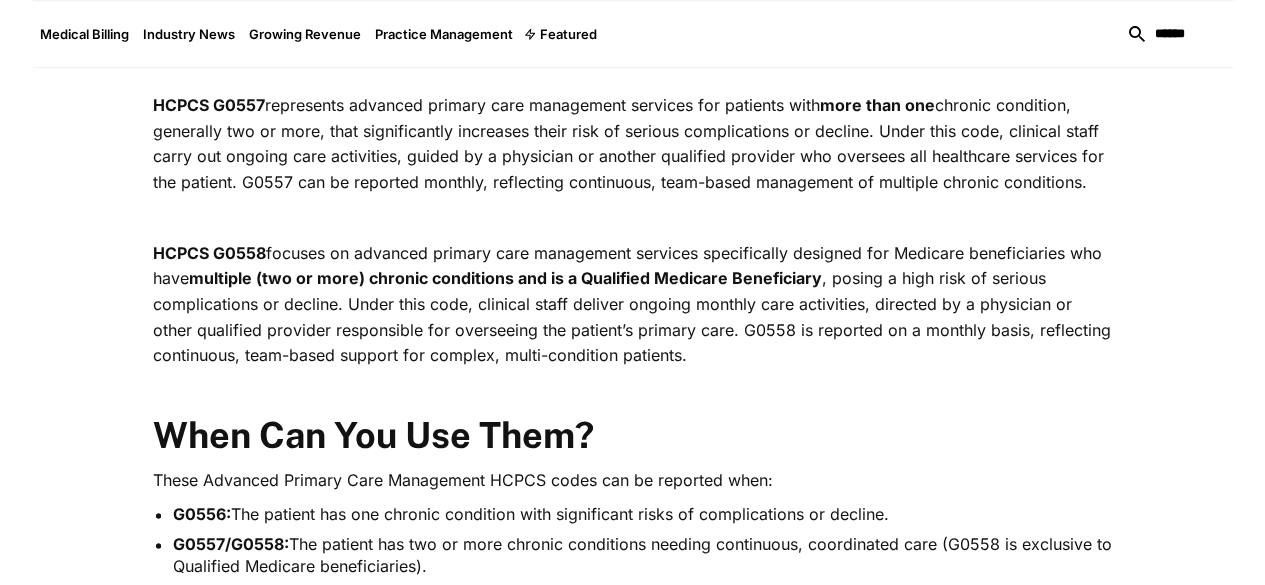 scroll, scrollTop: 1173, scrollLeft: 0, axis: vertical 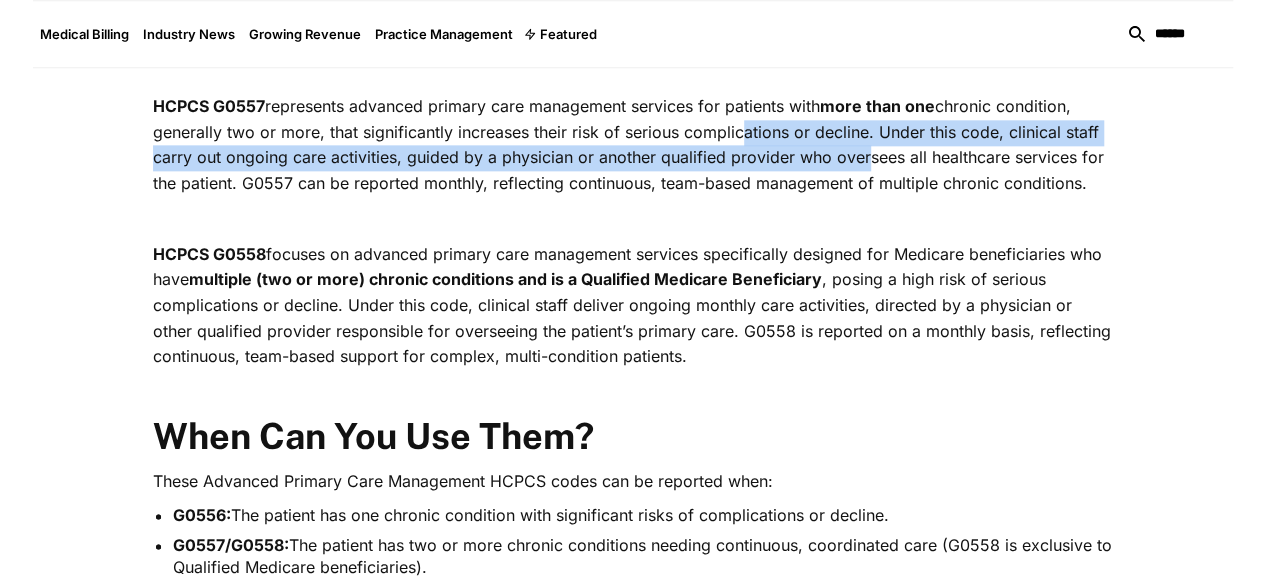 drag, startPoint x: 546, startPoint y: 127, endPoint x: 547, endPoint y: 144, distance: 17.029387 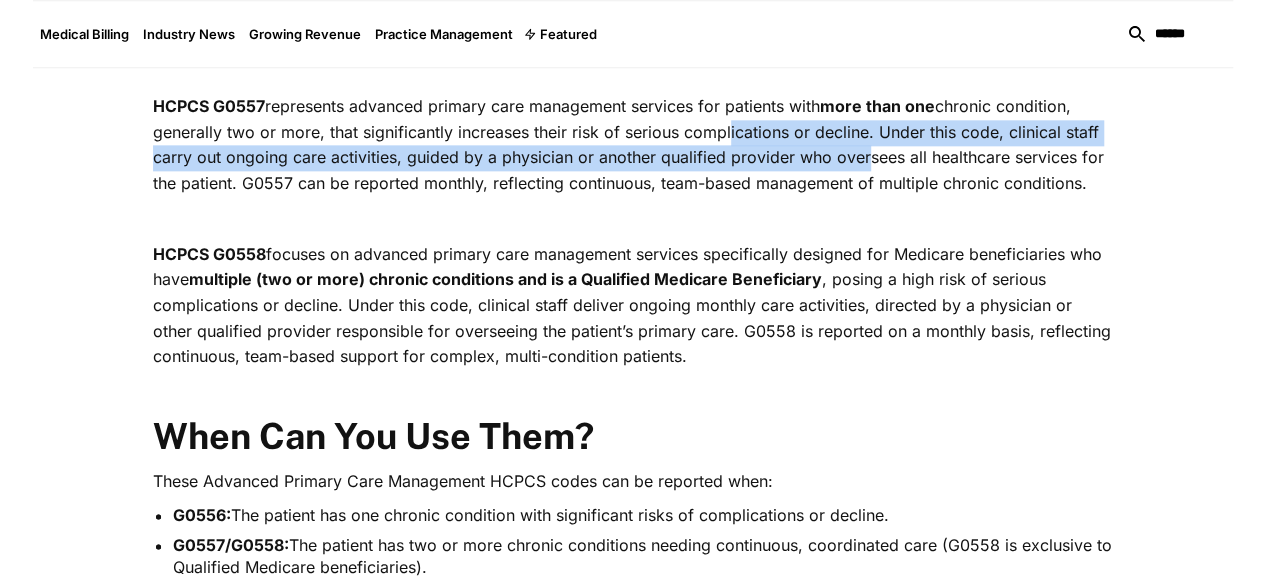 drag, startPoint x: 547, startPoint y: 144, endPoint x: 538, endPoint y: 125, distance: 21.023796 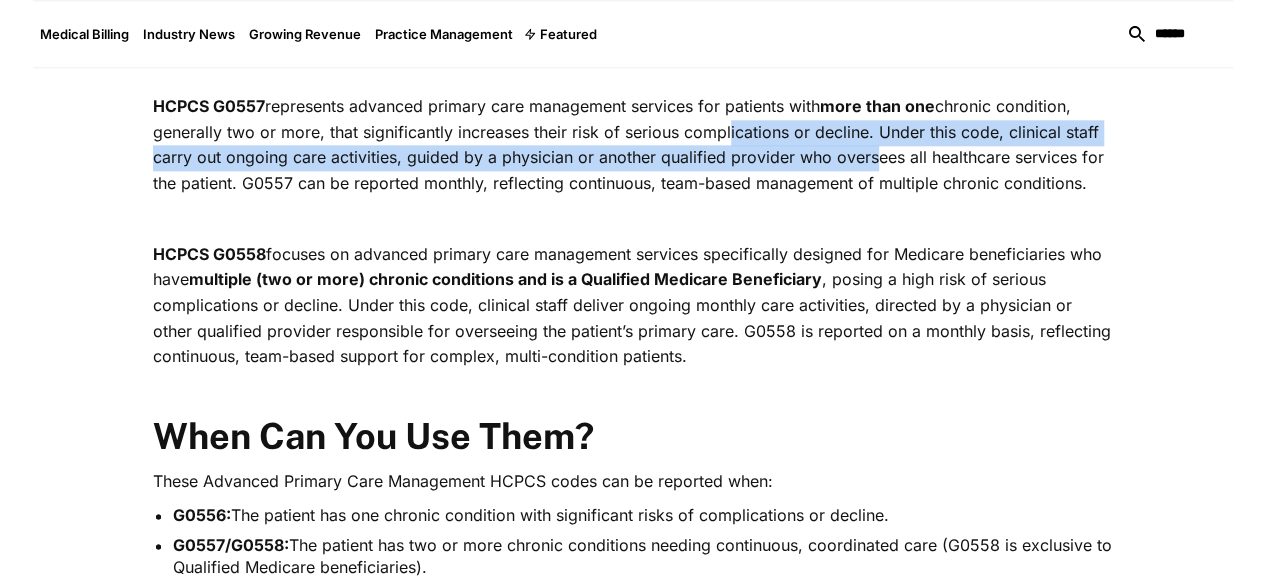 drag, startPoint x: 538, startPoint y: 125, endPoint x: 549, endPoint y: 158, distance: 34.785053 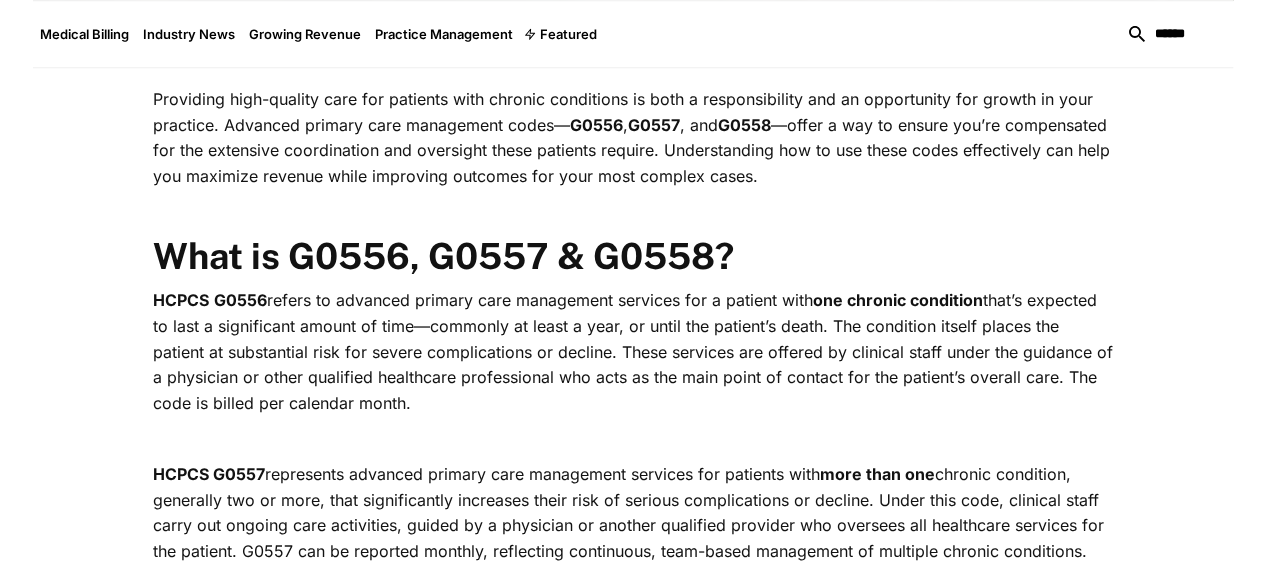 scroll, scrollTop: 804, scrollLeft: 0, axis: vertical 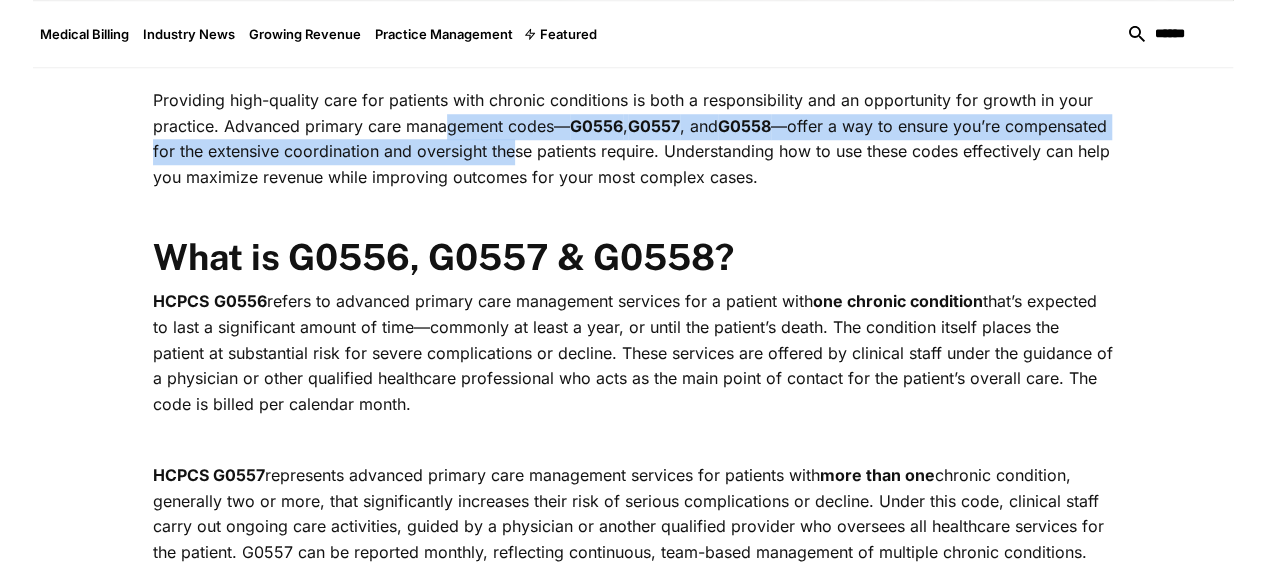 drag, startPoint x: 316, startPoint y: 134, endPoint x: 324, endPoint y: 159, distance: 26.24881 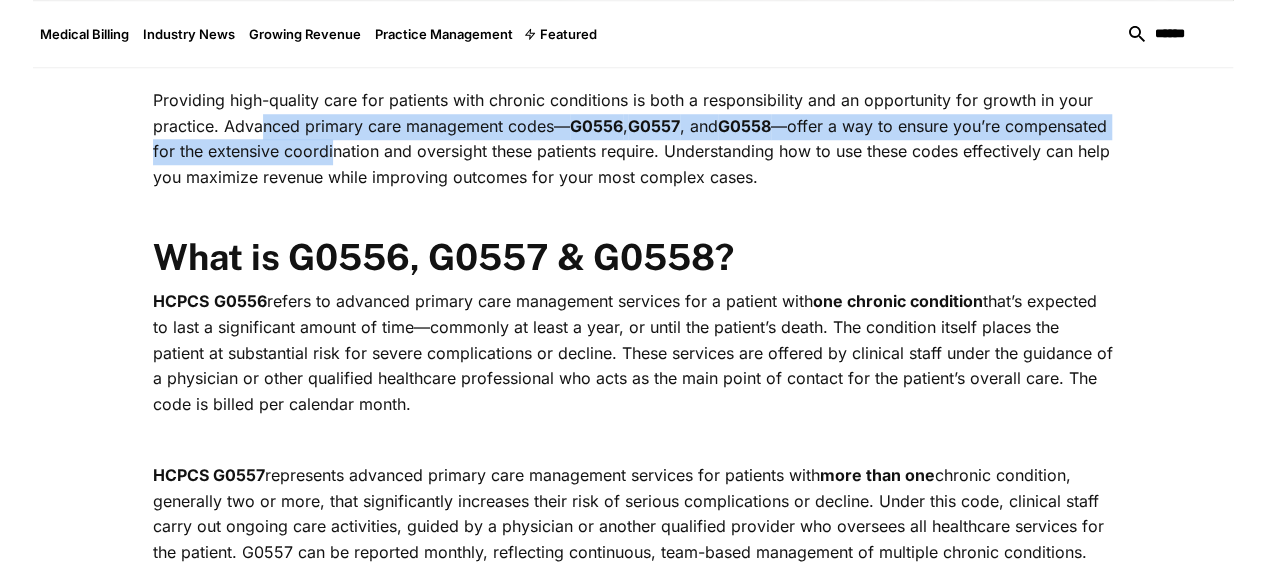 drag, startPoint x: 132, startPoint y: 138, endPoint x: 140, endPoint y: 162, distance: 25.298222 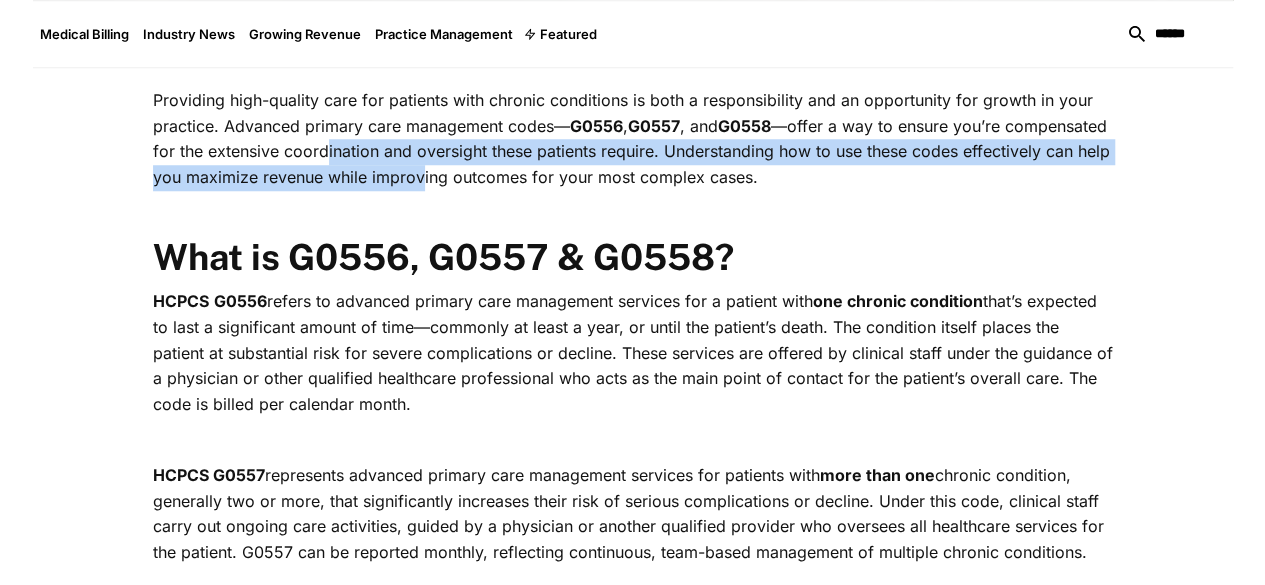 drag, startPoint x: 133, startPoint y: 163, endPoint x: 145, endPoint y: 198, distance: 37 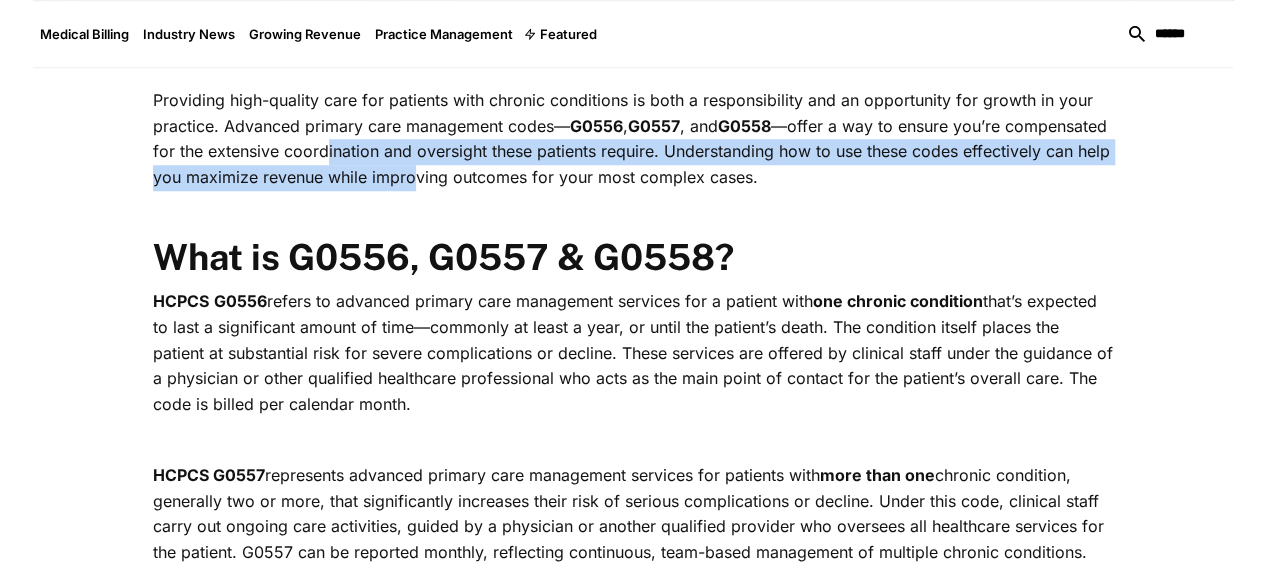 drag, startPoint x: 134, startPoint y: 176, endPoint x: 138, endPoint y: 191, distance: 15.524175 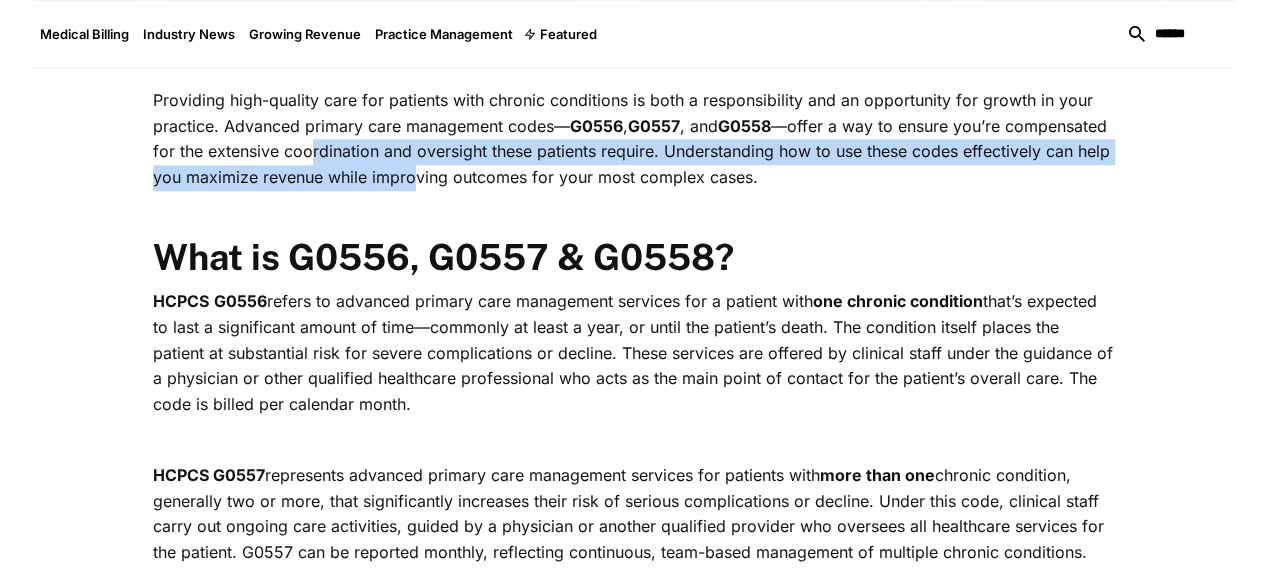 drag, startPoint x: 138, startPoint y: 191, endPoint x: 123, endPoint y: 163, distance: 31.764761 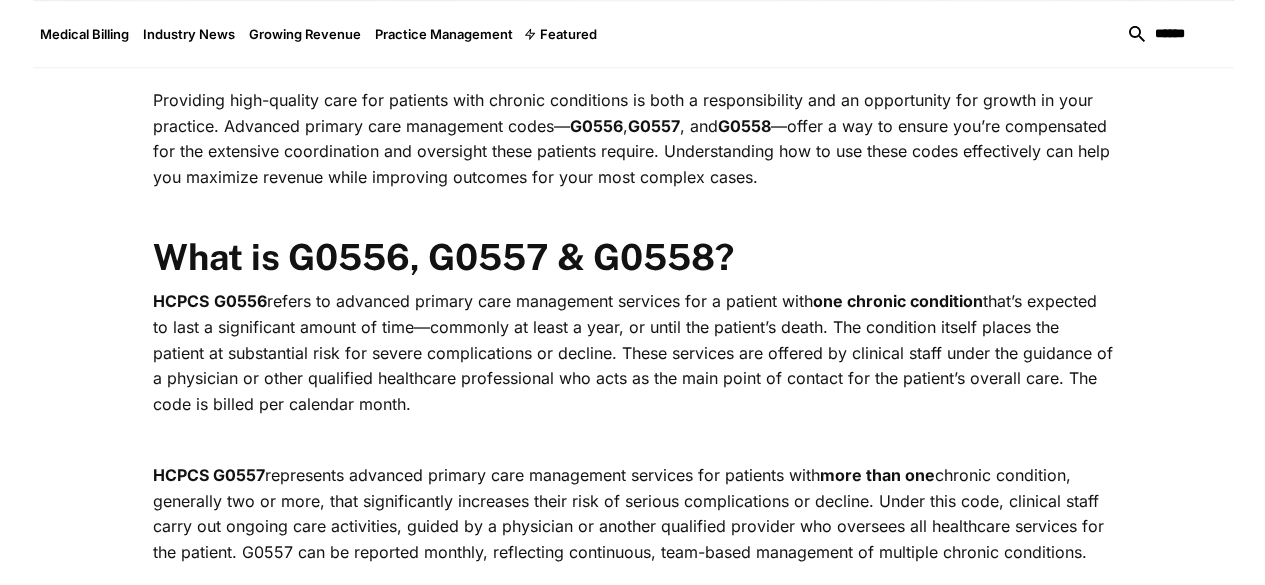 click on "HCPCS" at bounding box center [181, 301] 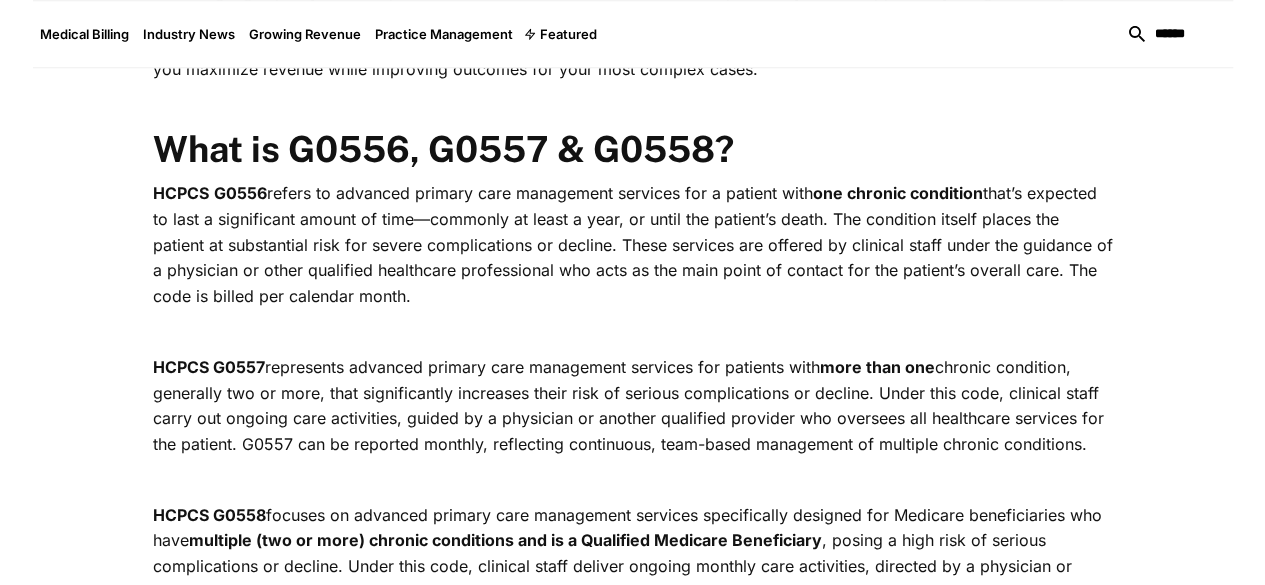 scroll, scrollTop: 913, scrollLeft: 0, axis: vertical 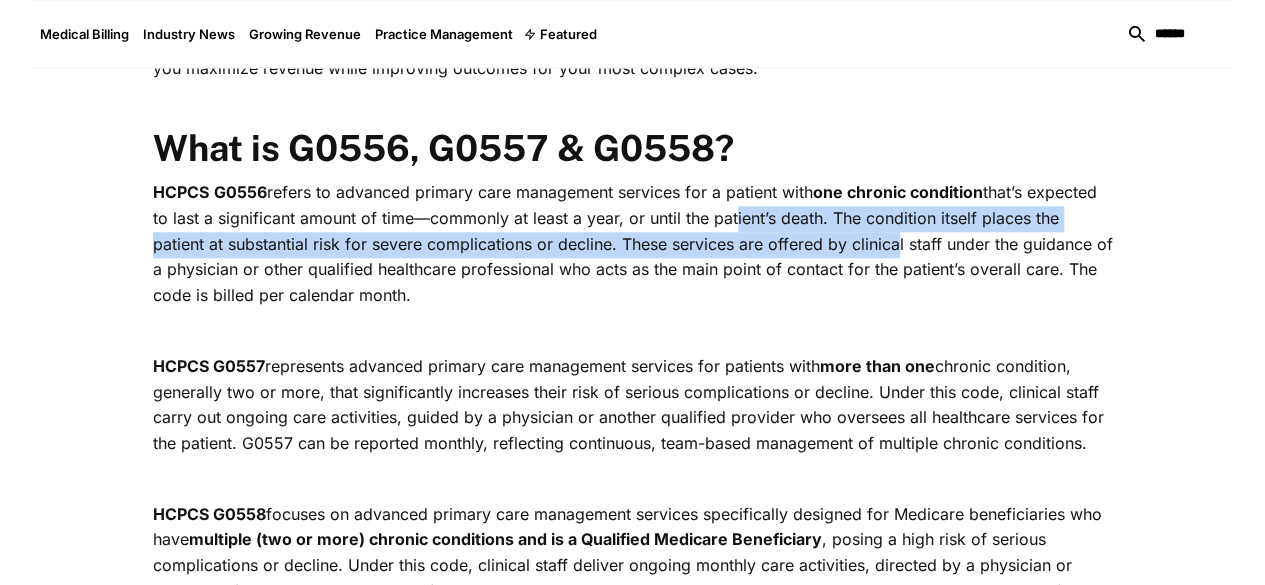 drag, startPoint x: 607, startPoint y: 237, endPoint x: 607, endPoint y: 250, distance: 13 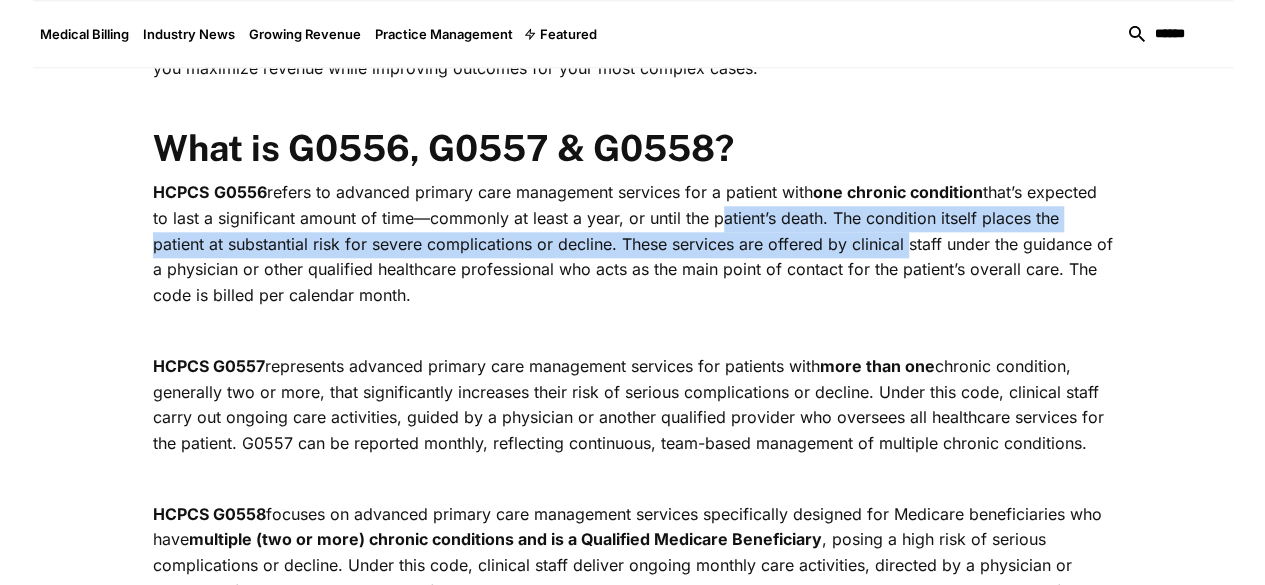 drag, startPoint x: 606, startPoint y: 231, endPoint x: 612, endPoint y: 258, distance: 27.658634 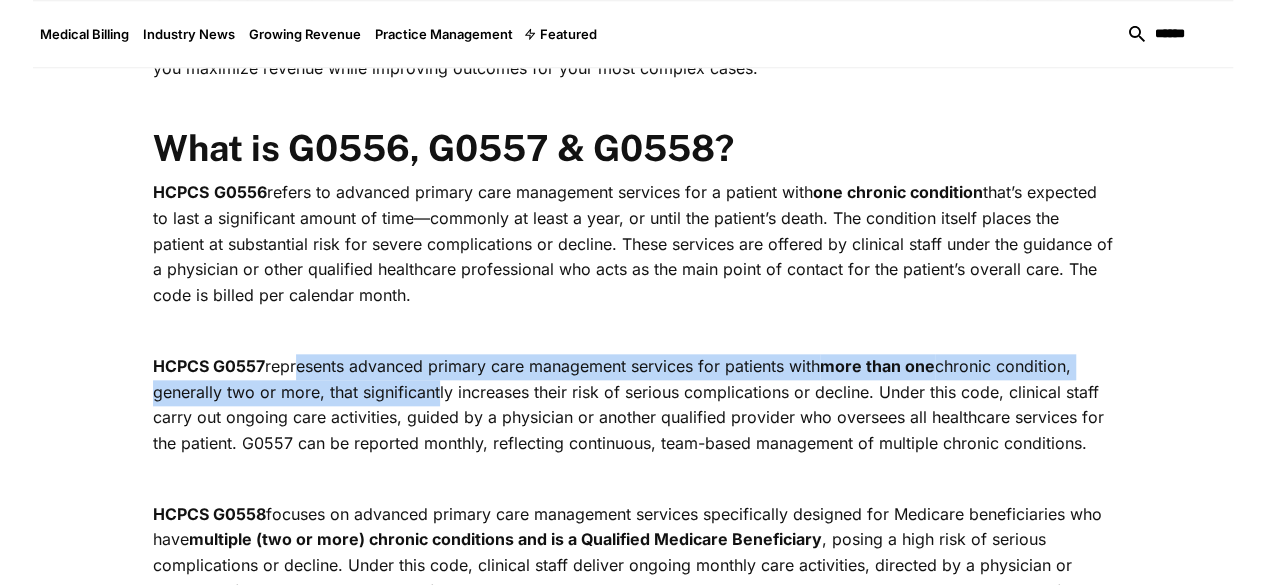 drag, startPoint x: 231, startPoint y: 355, endPoint x: 246, endPoint y: 383, distance: 31.764761 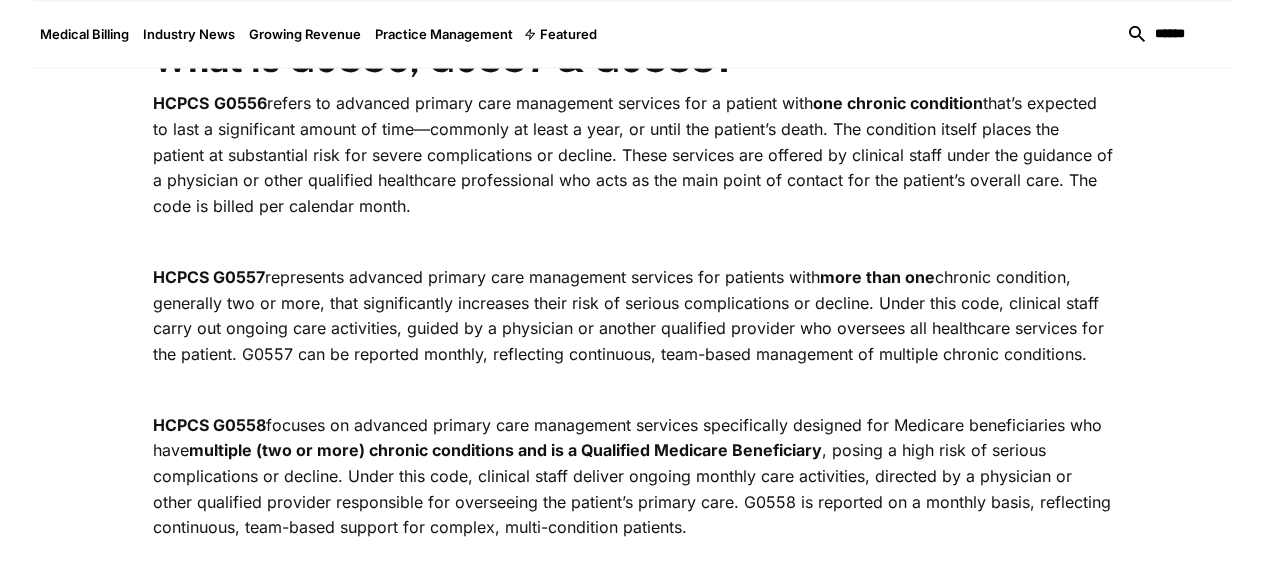 scroll, scrollTop: 1015, scrollLeft: 0, axis: vertical 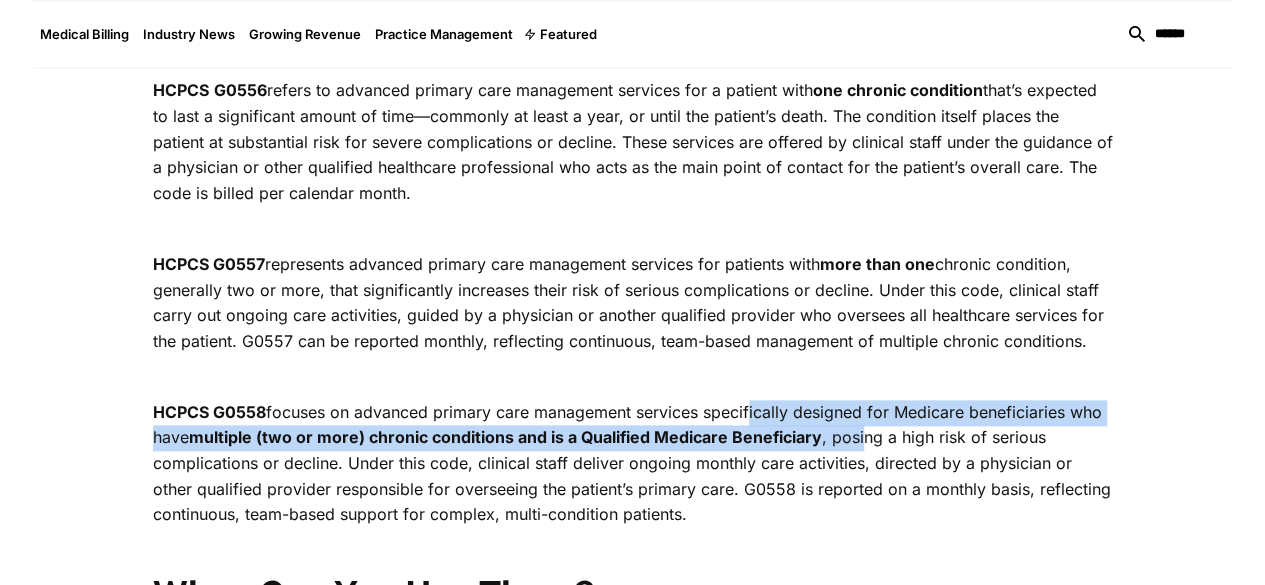 drag, startPoint x: 688, startPoint y: 400, endPoint x: 698, endPoint y: 421, distance: 23.259407 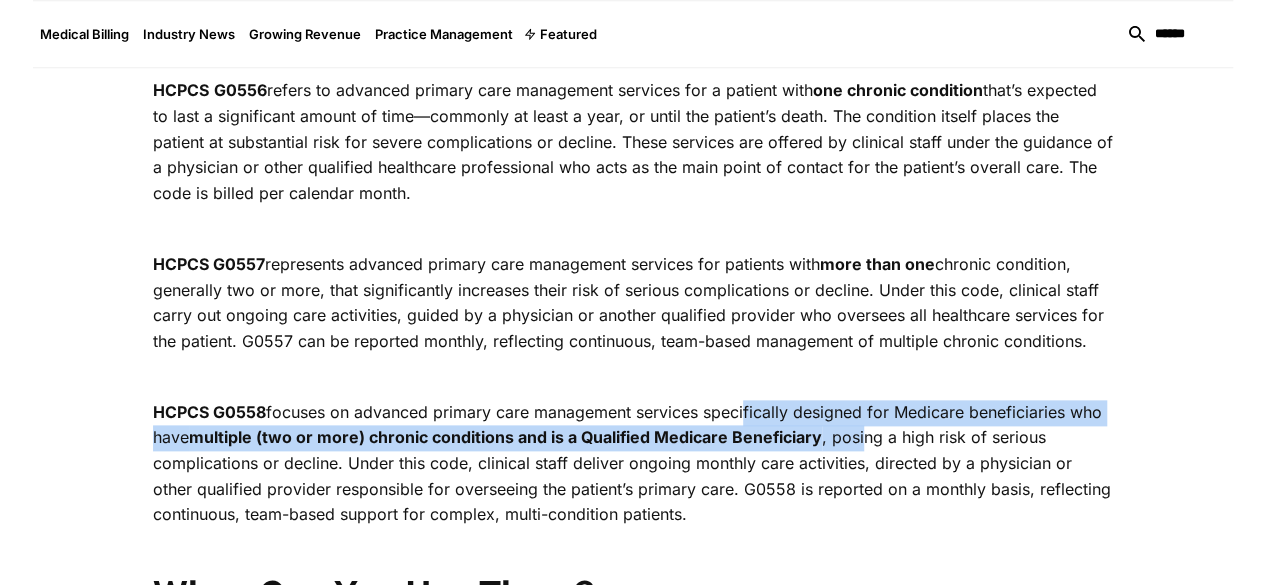 drag, startPoint x: 698, startPoint y: 421, endPoint x: 686, endPoint y: 402, distance: 22.472204 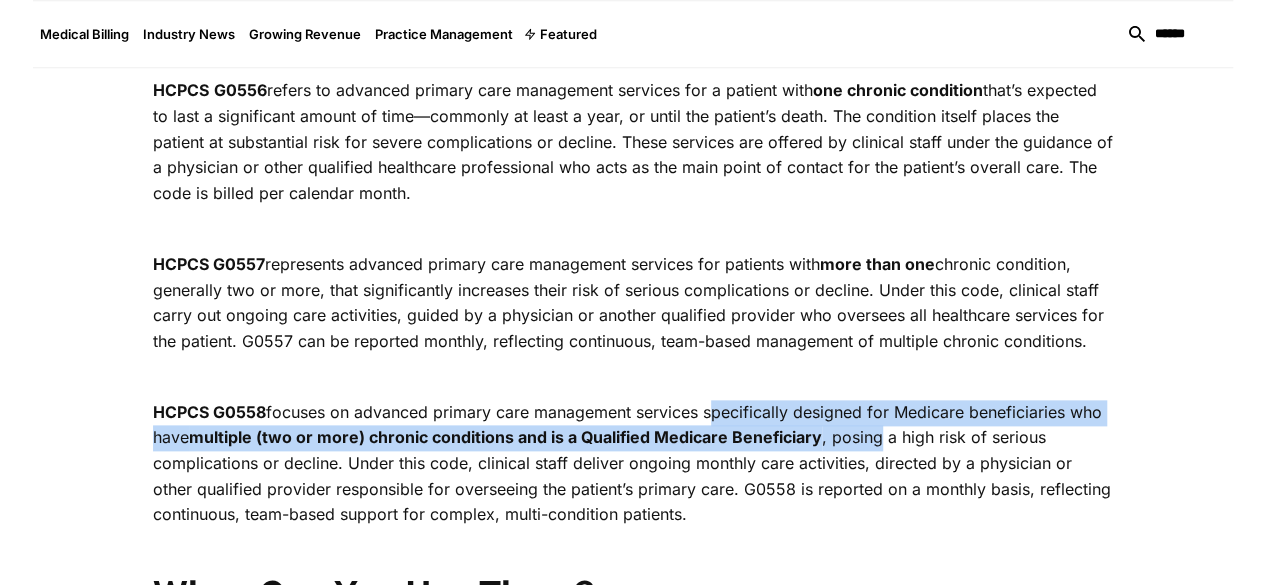drag, startPoint x: 686, startPoint y: 402, endPoint x: 698, endPoint y: 431, distance: 31.38471 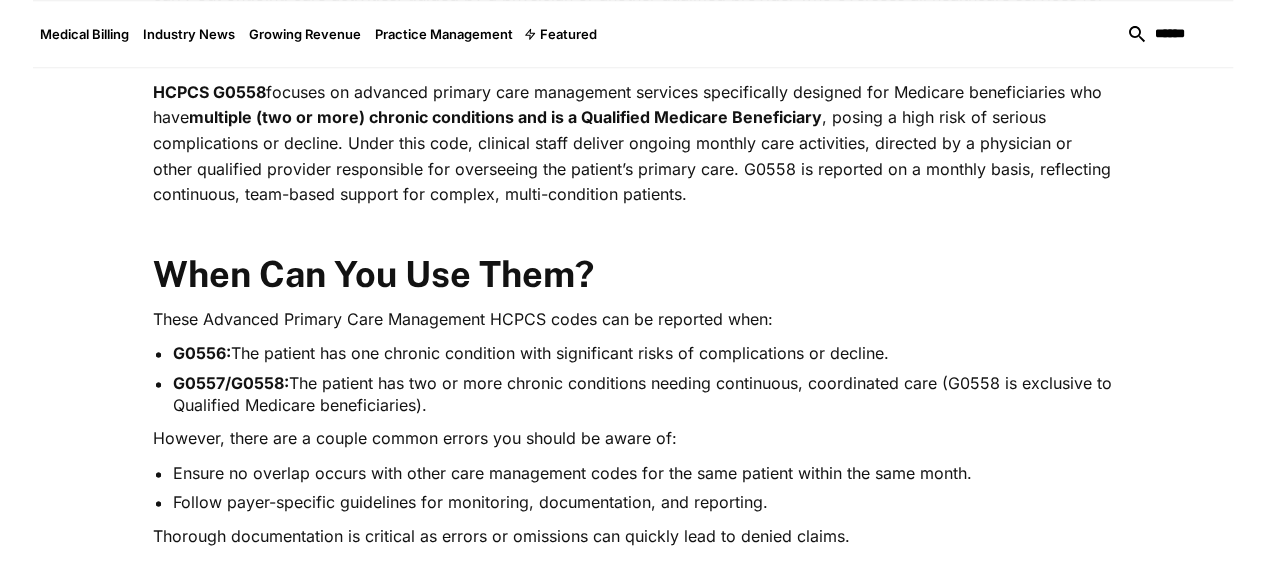 scroll, scrollTop: 1336, scrollLeft: 0, axis: vertical 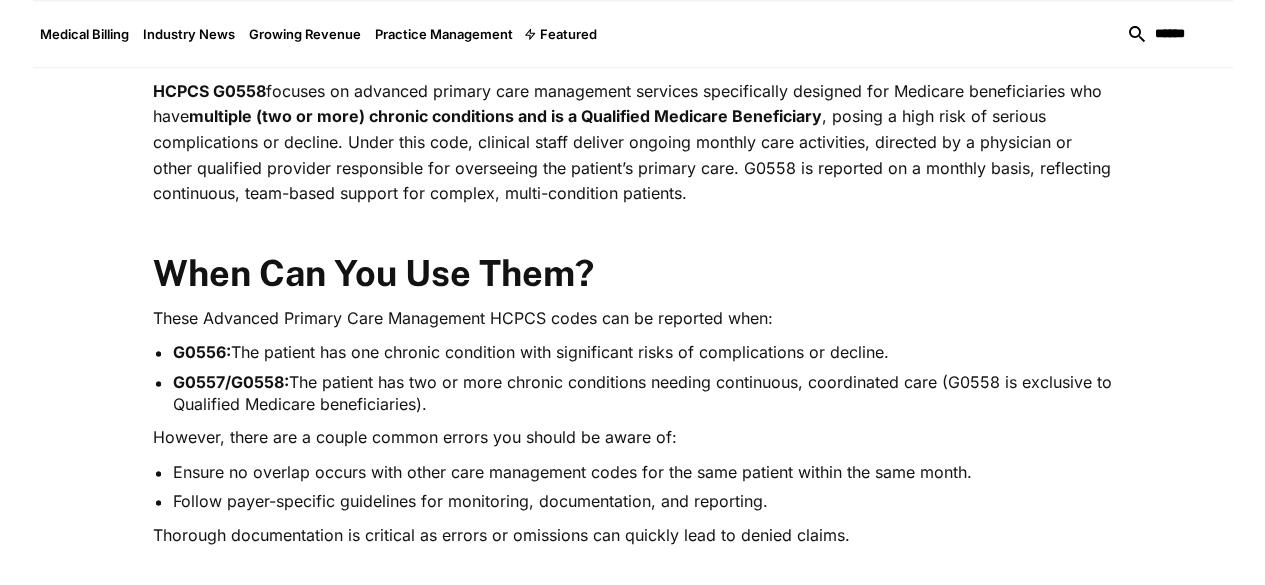 click on "Medical Billing [DATE] HCPCS G0556, G0557, and G0558: Boost Practice Revenue with Advanced Chronic Care Management Providing high-quality care for patients with chronic conditions is both a responsibility and an opportunity for growth in your practice. Advanced primary care management codes— G0556 ,  G0557 , and  G0558 —offer a way to ensure you’re compensated for the extensive coordination and oversight these patients require. Understanding how to use these codes effectively can help you maximize revenue while improving outcomes for your most complex cases. ‍ What is G0556, G0557 & G0558? HCPCS   G0556  refers to advanced primary care management services for a patient with  one chronic condition ‍ HCPCS G0557  represents advanced primary care management services for patients with  more than one ‍ HCPCS G0558  focuses on advanced primary care management services specifically designed for Medicare beneficiaries who have  ‍ When Can You Use Them? G0556: G0557/G0558: ‍ some text G0556:" at bounding box center (632, 243) 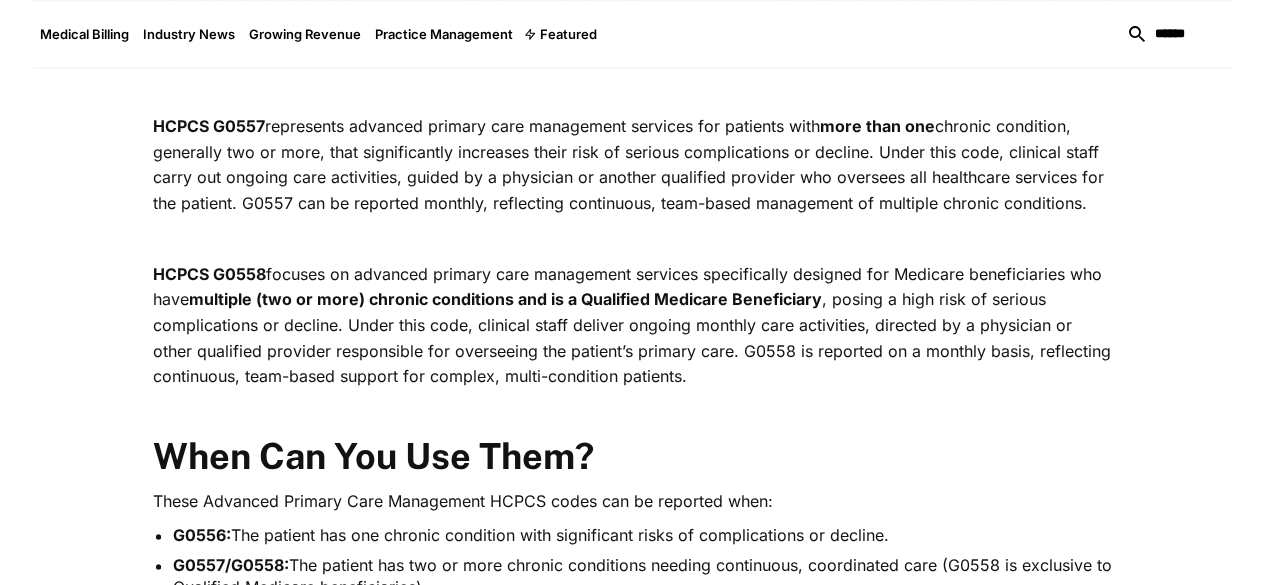 scroll, scrollTop: 1152, scrollLeft: 0, axis: vertical 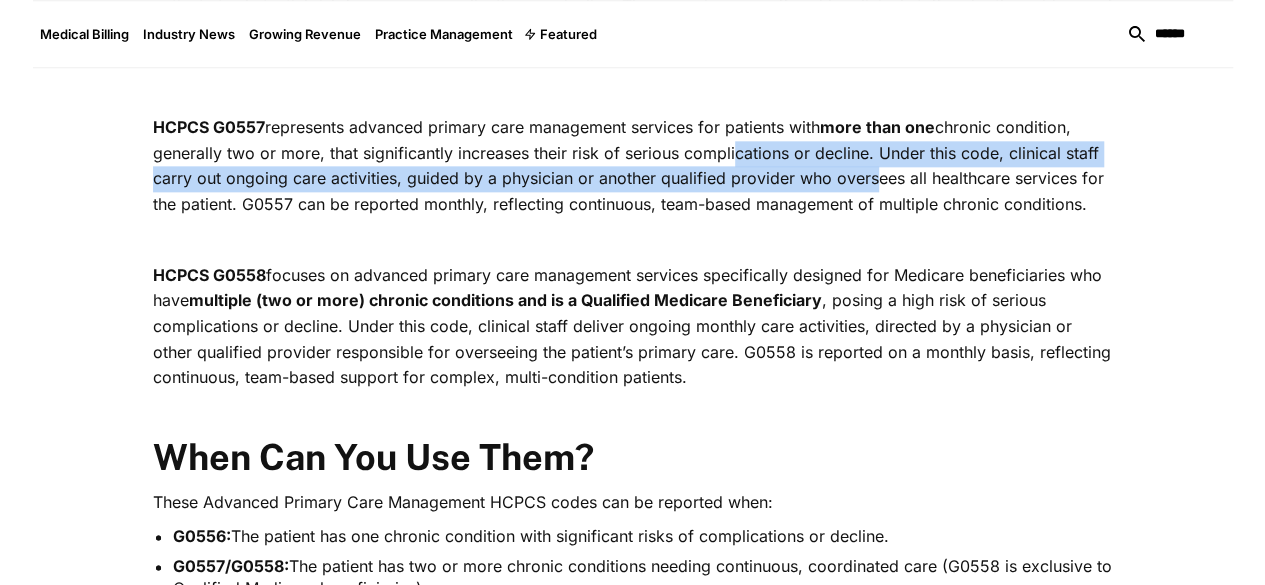 drag, startPoint x: 543, startPoint y: 143, endPoint x: 554, endPoint y: 165, distance: 24.596748 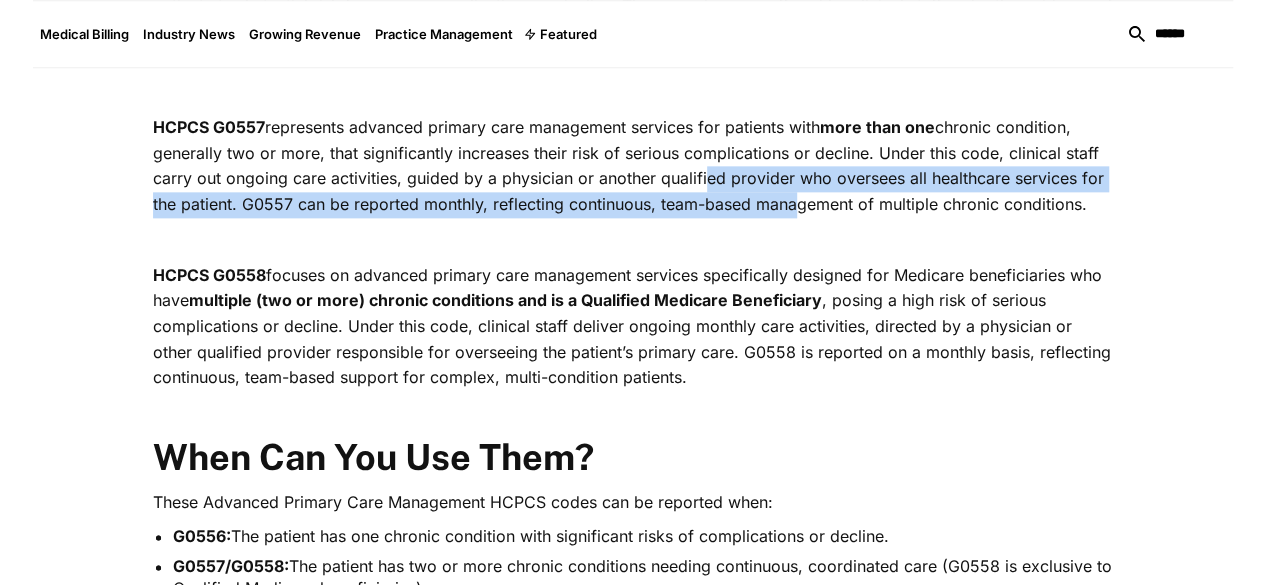 drag, startPoint x: 386, startPoint y: 169, endPoint x: 393, endPoint y: 189, distance: 21.189621 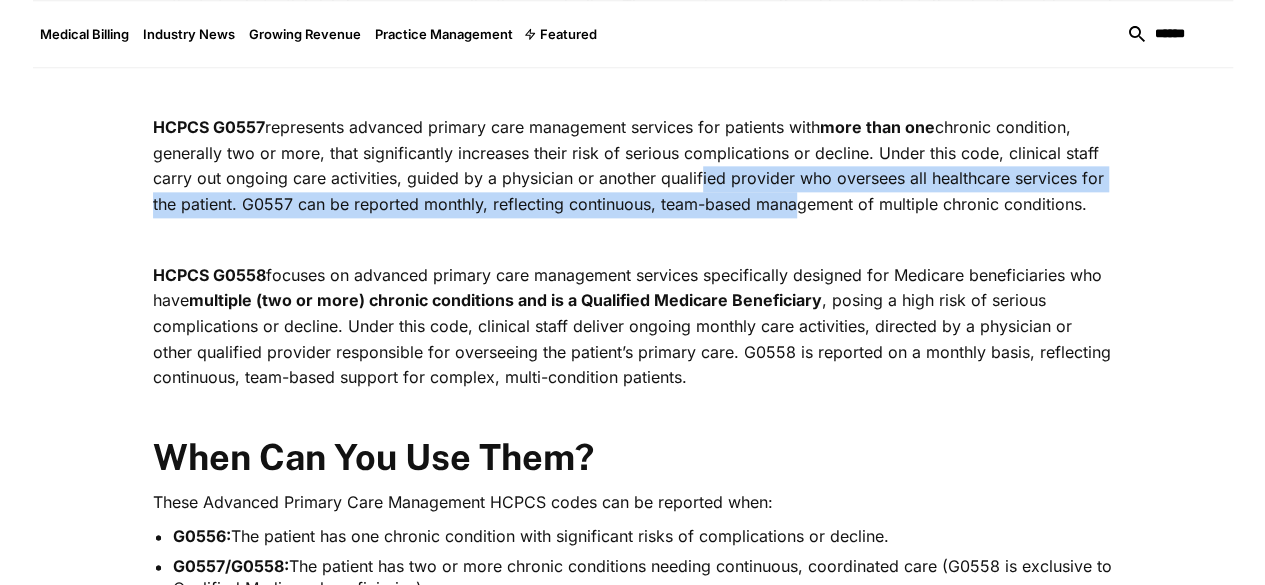 drag, startPoint x: 393, startPoint y: 189, endPoint x: 380, endPoint y: 173, distance: 20.615528 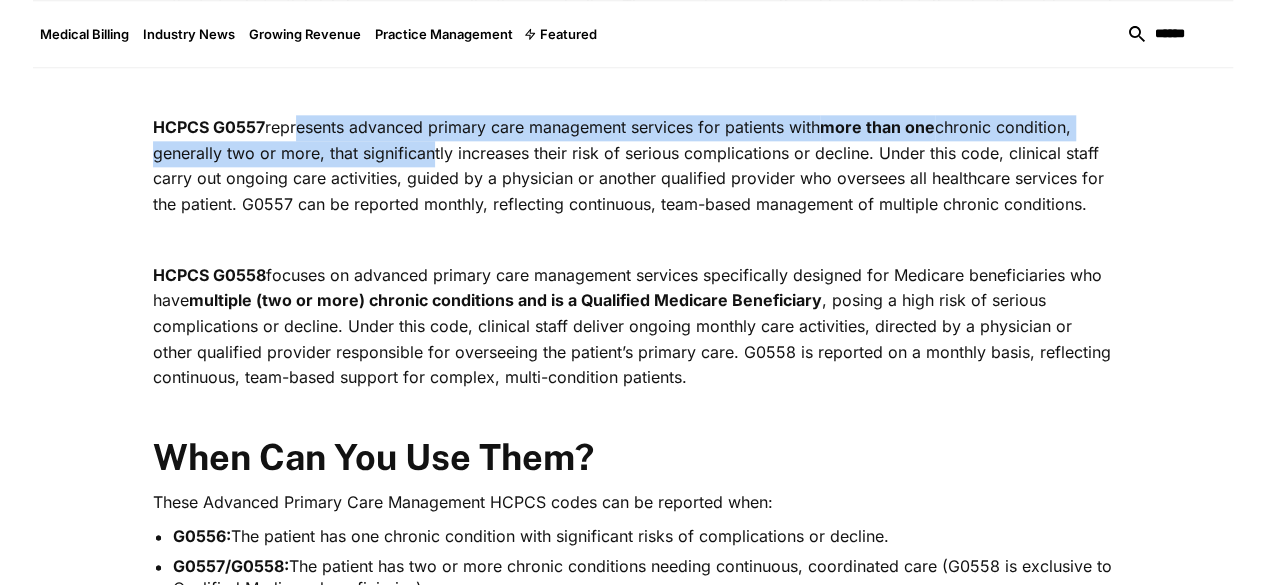 drag, startPoint x: 229, startPoint y: 115, endPoint x: 239, endPoint y: 141, distance: 27.856777 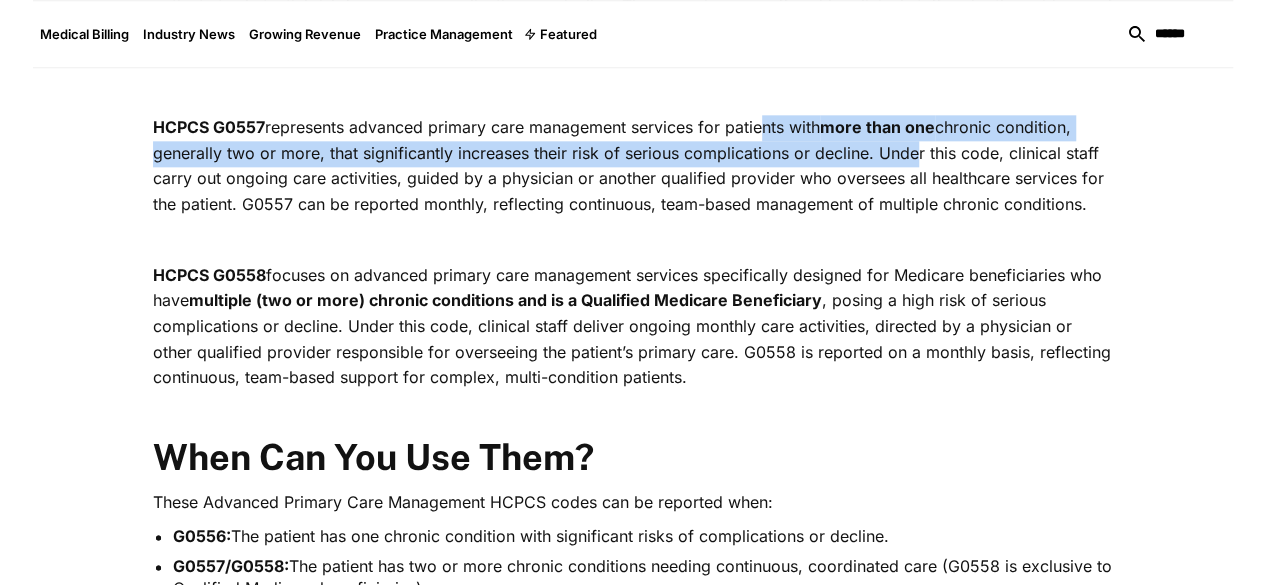 drag, startPoint x: 701, startPoint y: 115, endPoint x: 721, endPoint y: 150, distance: 40.311287 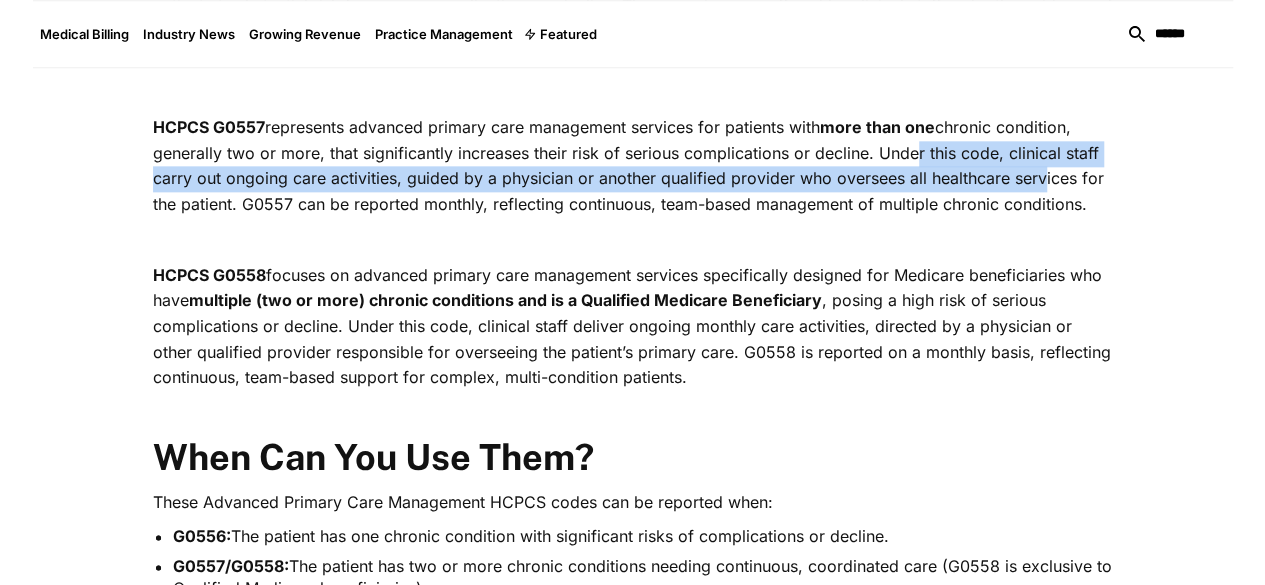 drag, startPoint x: 718, startPoint y: 148, endPoint x: 724, endPoint y: 168, distance: 20.880613 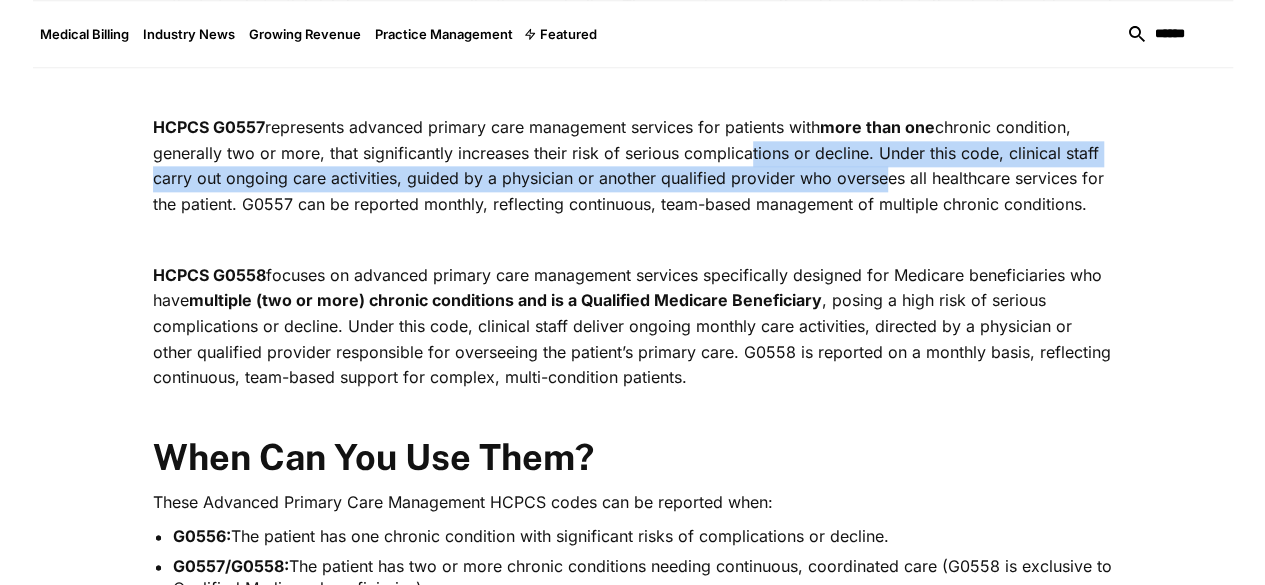 drag, startPoint x: 556, startPoint y: 135, endPoint x: 562, endPoint y: 174, distance: 39.45884 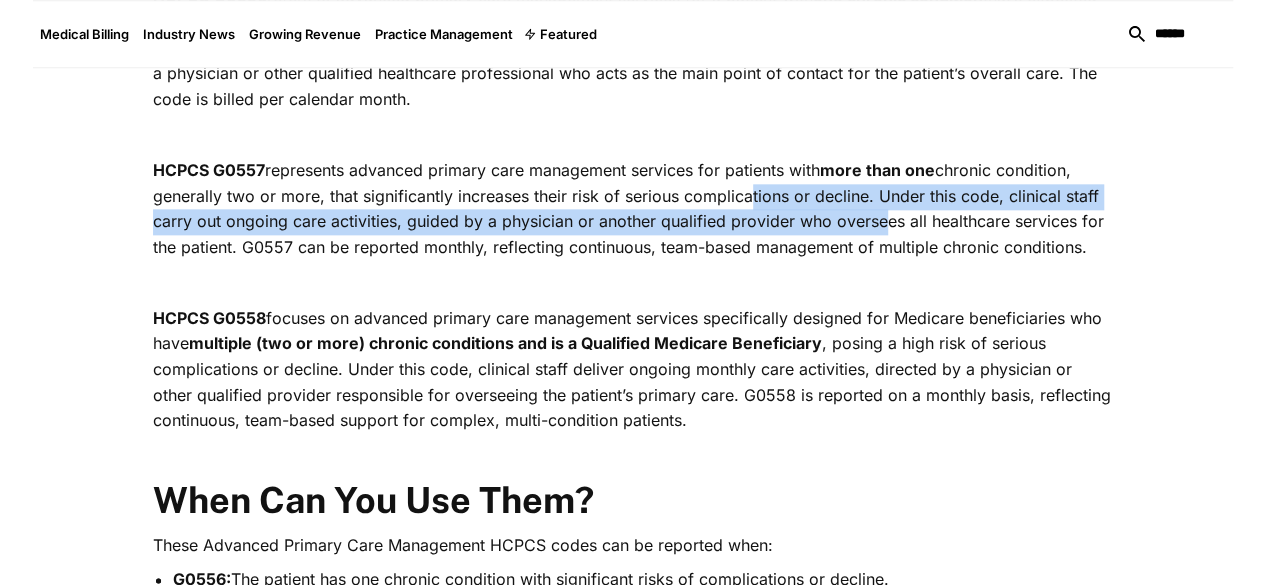 scroll, scrollTop: 1108, scrollLeft: 0, axis: vertical 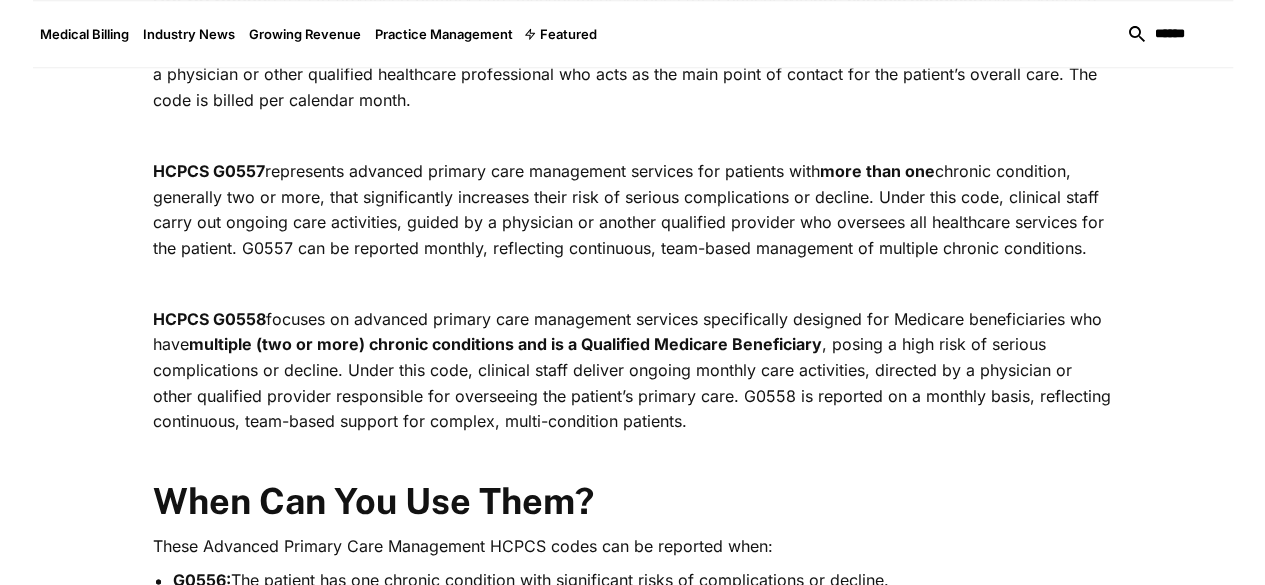 click on "HCPCS G0557  represents advanced primary care management services for patients with  more than one  chronic condition, generally two or more, that significantly increases their risk of serious complications or decline. Under this code, clinical staff carry out ongoing care activities, guided by a physician or another qualified provider who oversees all healthcare services for the patient. G0557 can be reported monthly, reflecting continuous, team-based management of multiple chronic conditions." at bounding box center (633, 210) 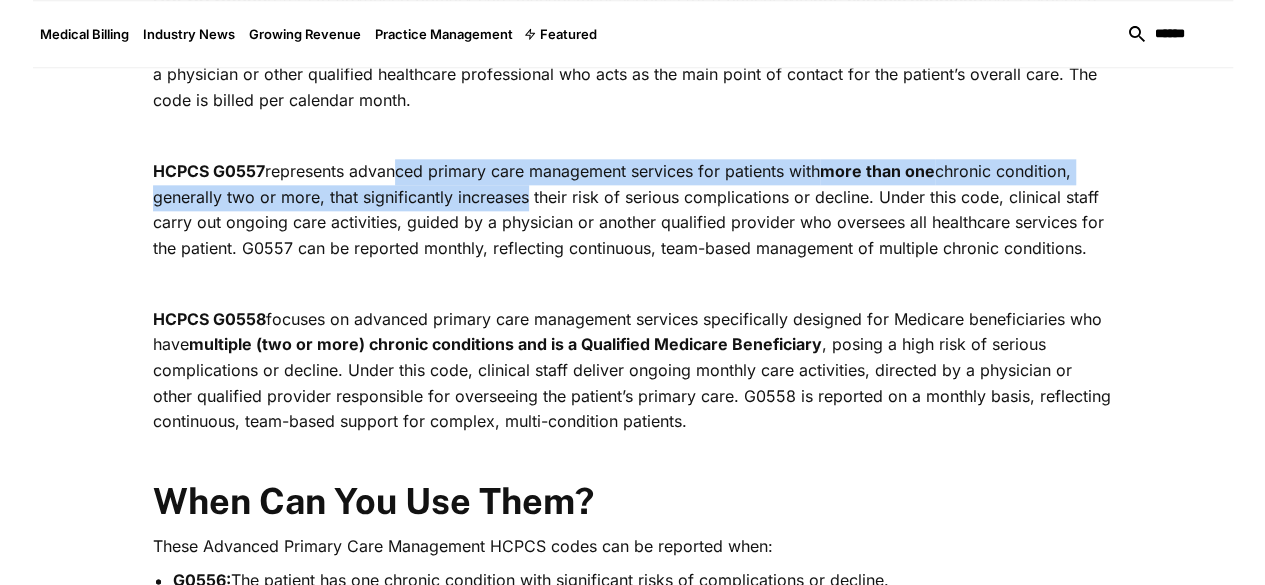 drag, startPoint x: 331, startPoint y: 159, endPoint x: 332, endPoint y: 177, distance: 18.027756 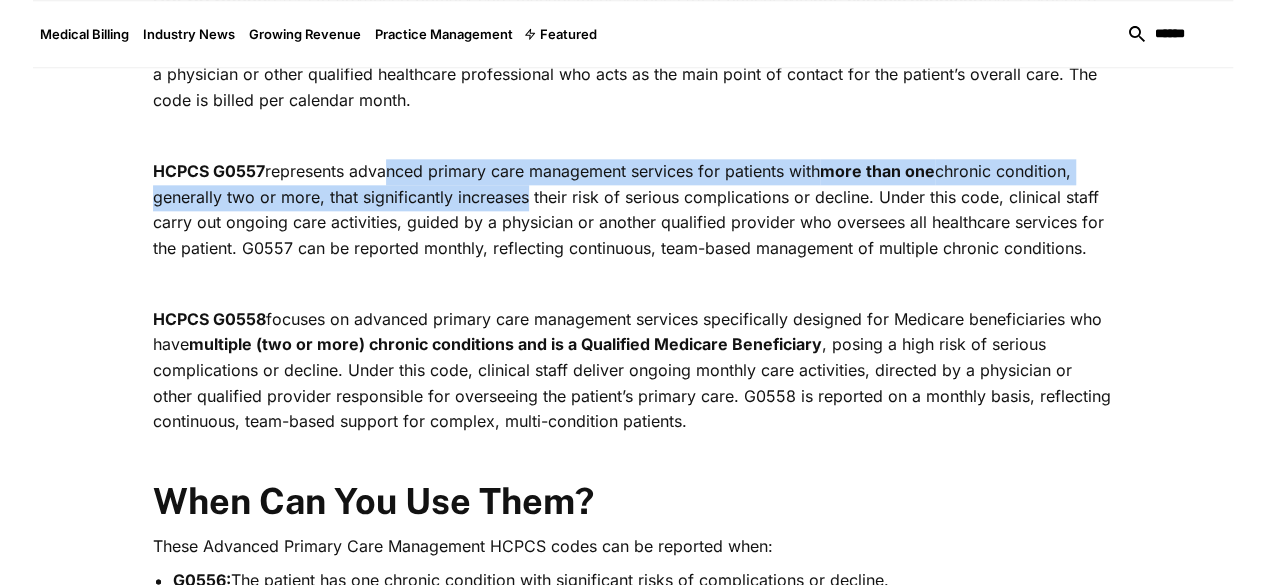 drag, startPoint x: 324, startPoint y: 161, endPoint x: 329, endPoint y: 183, distance: 22.561028 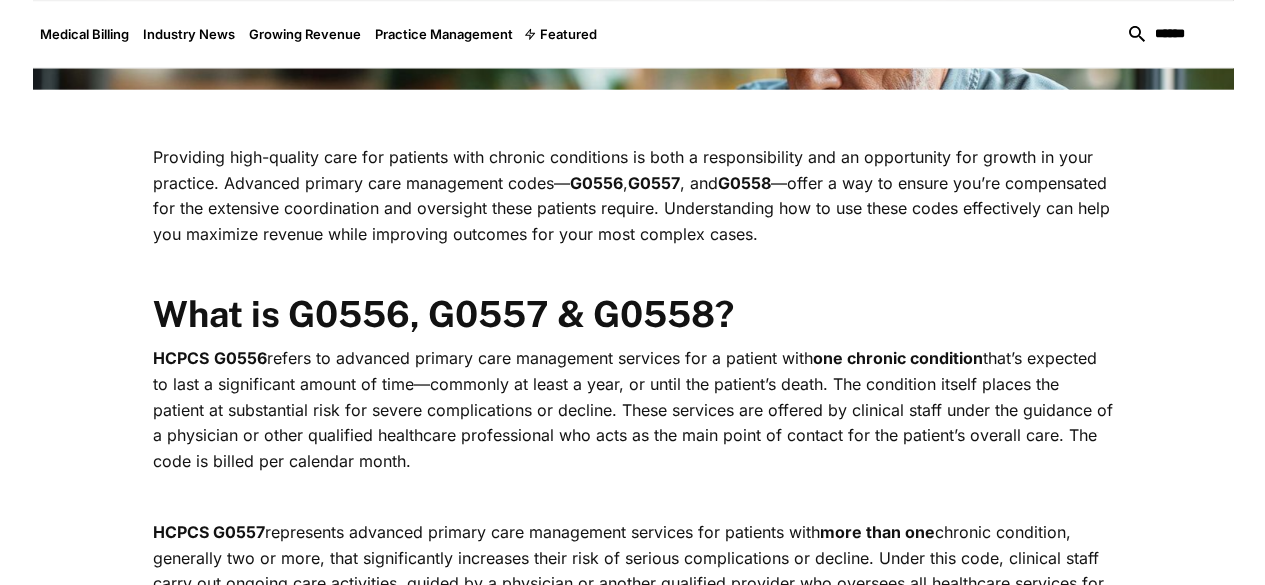 scroll, scrollTop: 749, scrollLeft: 0, axis: vertical 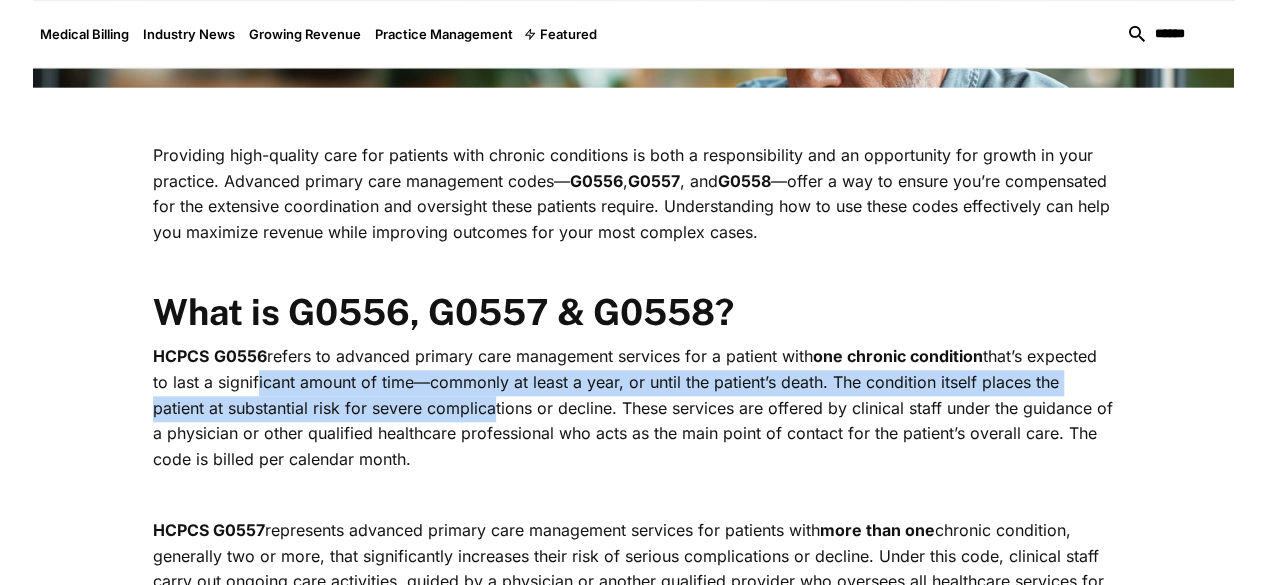 drag, startPoint x: 130, startPoint y: 397, endPoint x: 207, endPoint y: 431, distance: 84.17244 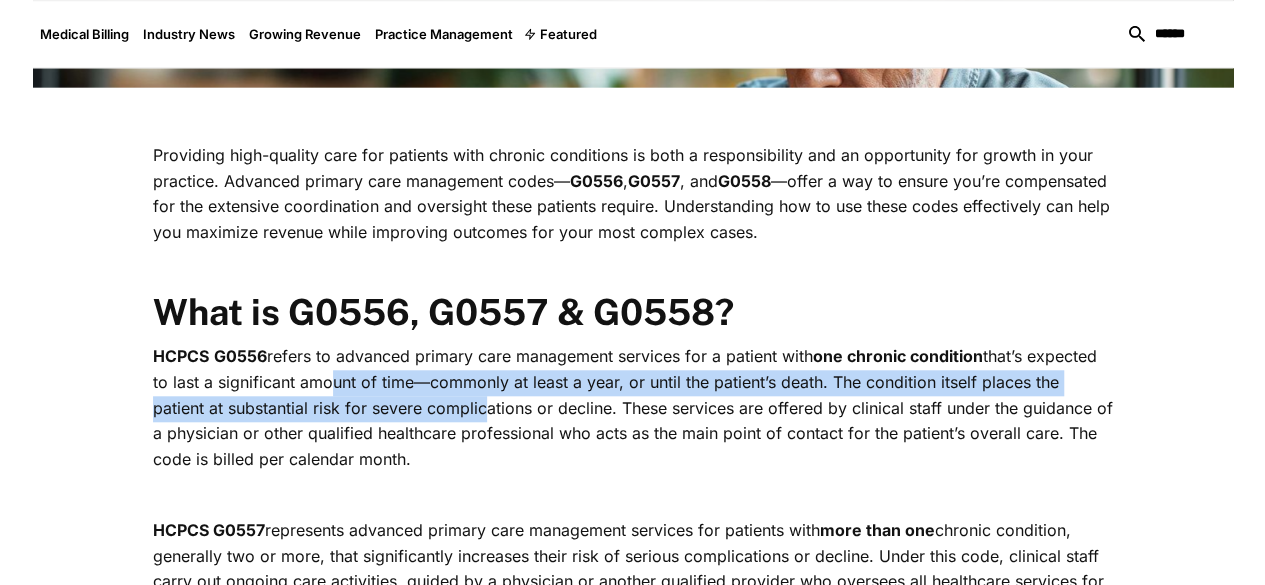 drag, startPoint x: 200, startPoint y: 423, endPoint x: 198, endPoint y: 395, distance: 28.071337 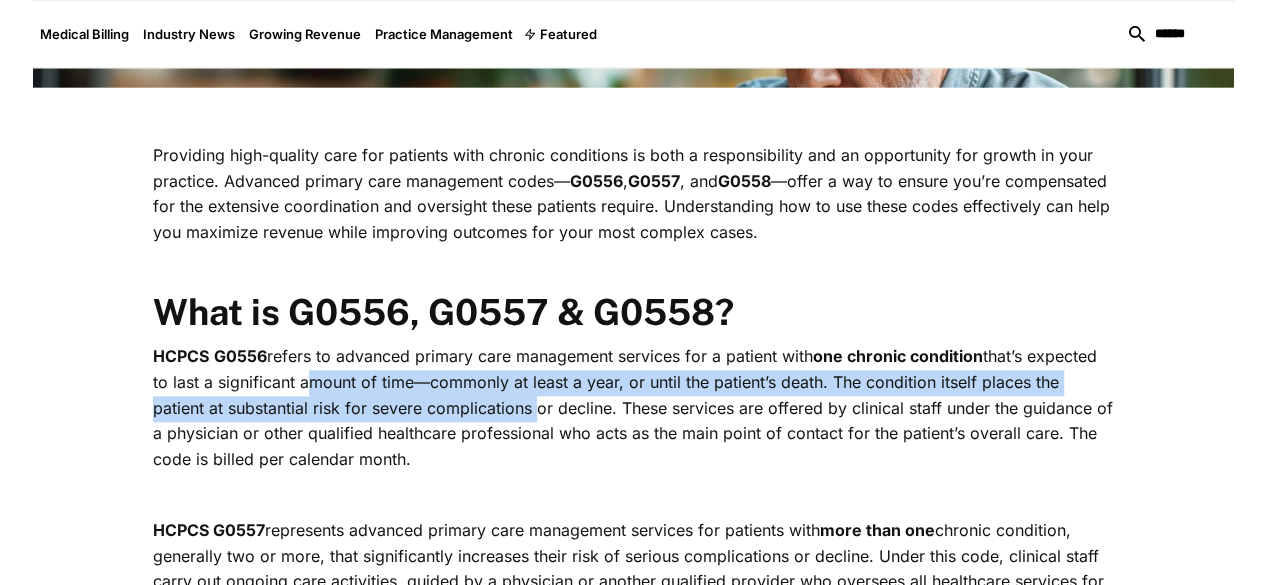 drag, startPoint x: 198, startPoint y: 395, endPoint x: 208, endPoint y: 418, distance: 25.079872 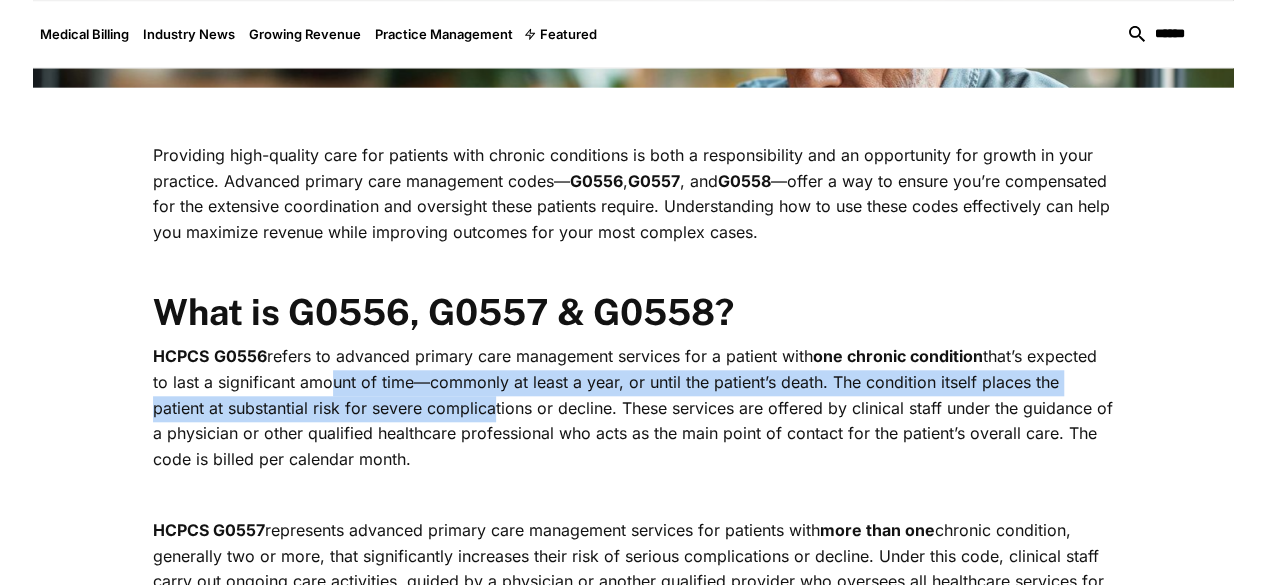 drag, startPoint x: 208, startPoint y: 418, endPoint x: 200, endPoint y: 406, distance: 14.422205 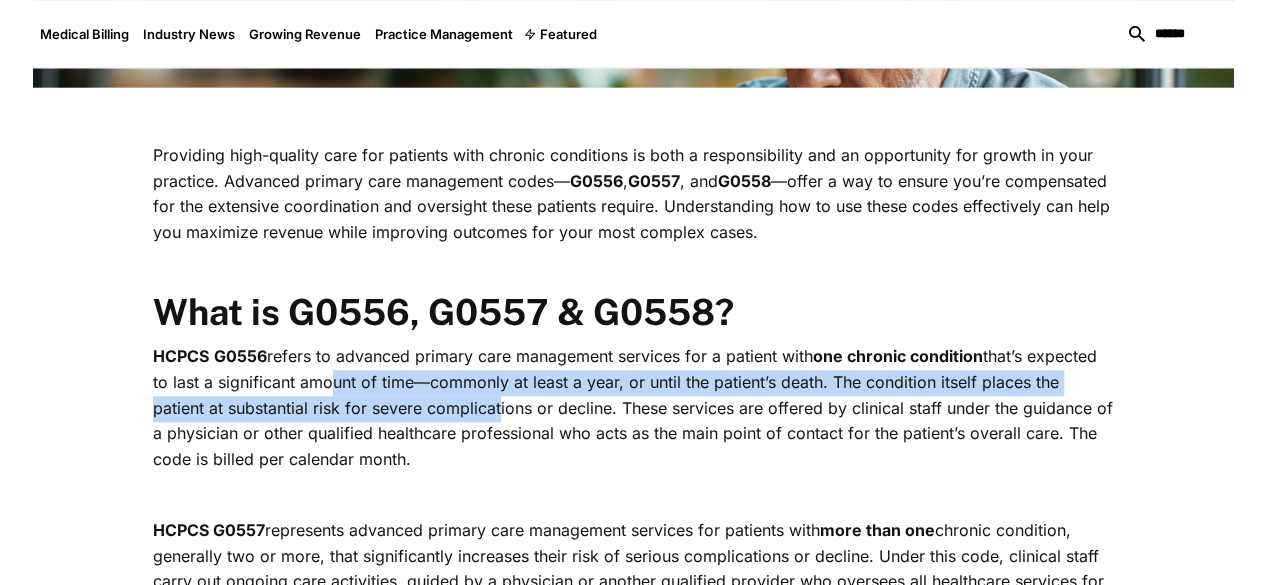 drag, startPoint x: 199, startPoint y: 393, endPoint x: 214, endPoint y: 425, distance: 35.341194 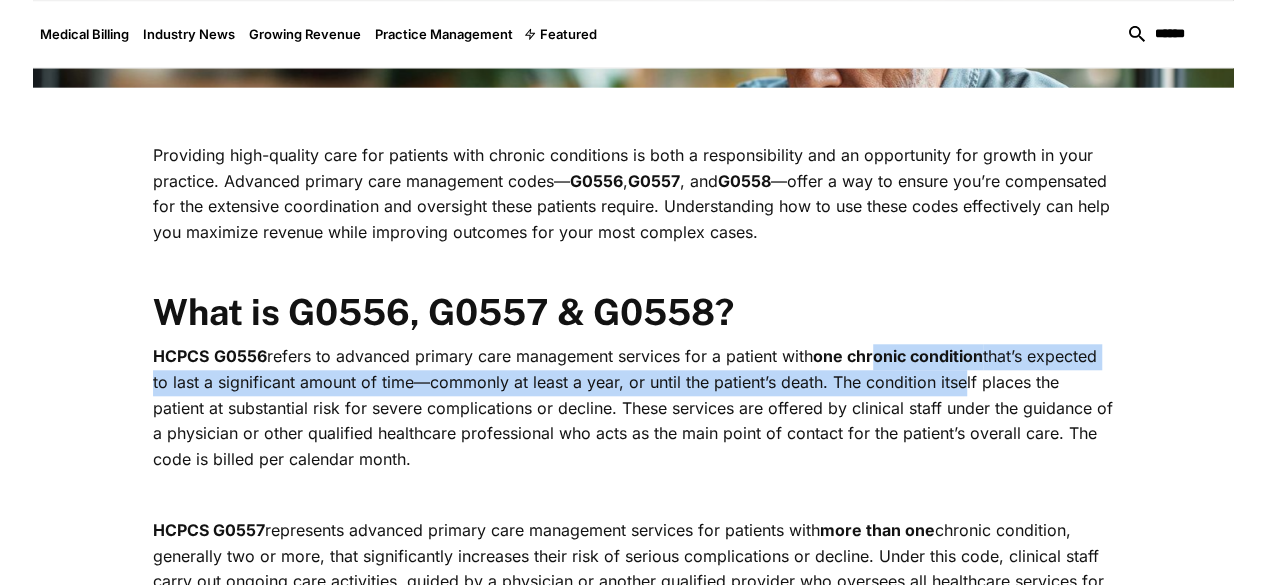 drag, startPoint x: 824, startPoint y: 367, endPoint x: 832, endPoint y: 405, distance: 38.832977 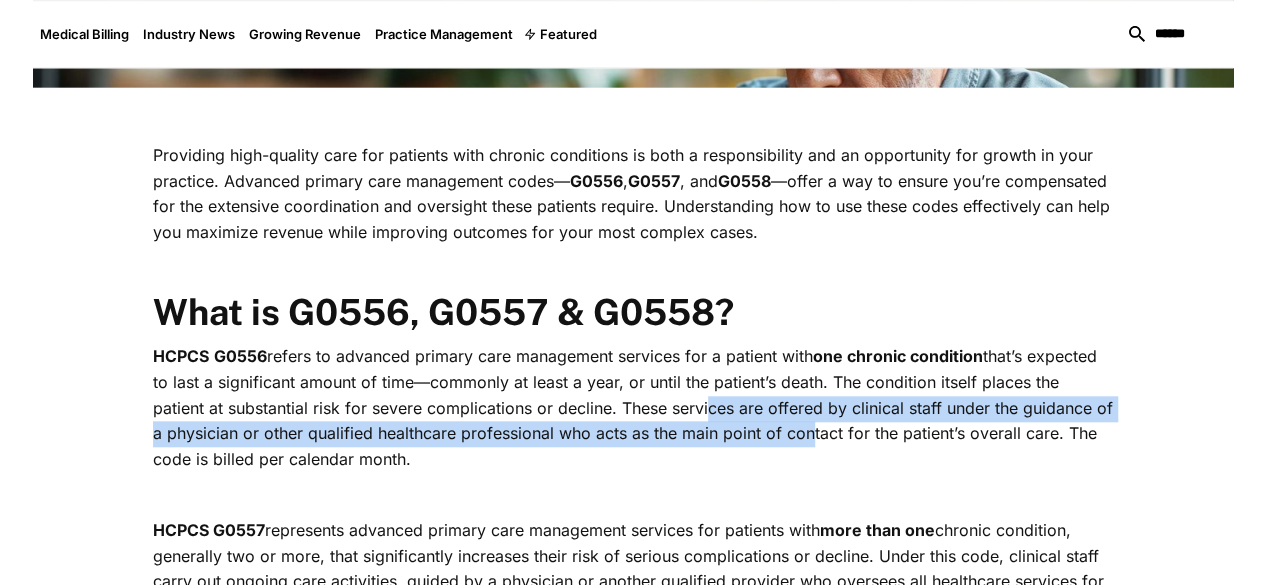 drag, startPoint x: 421, startPoint y: 425, endPoint x: 435, endPoint y: 441, distance: 21.260292 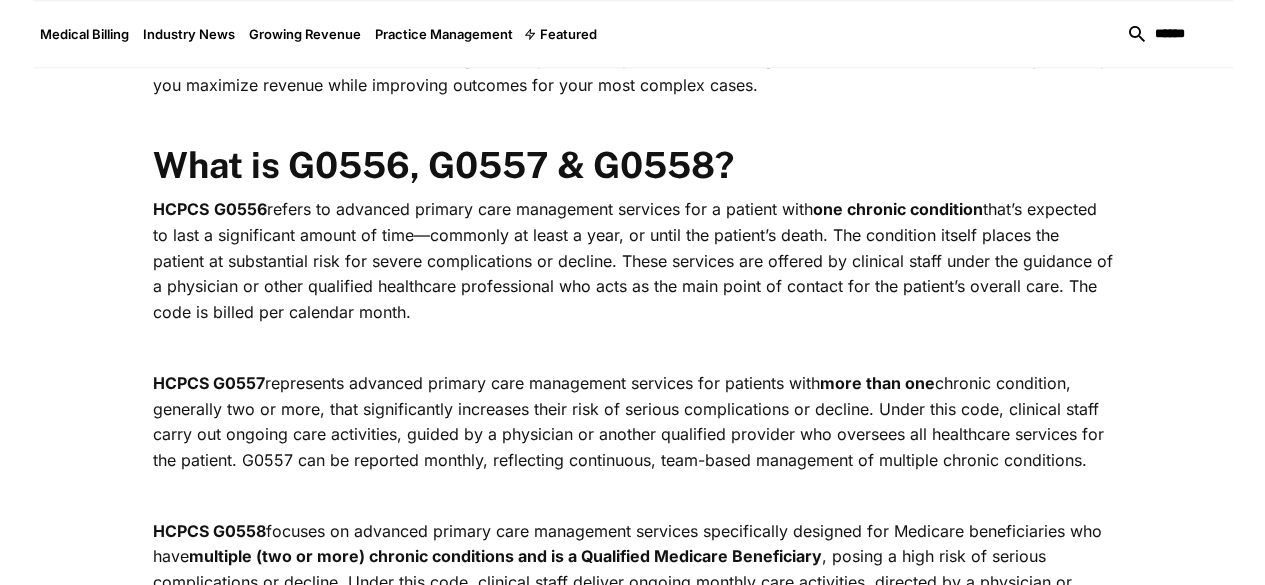 scroll, scrollTop: 897, scrollLeft: 0, axis: vertical 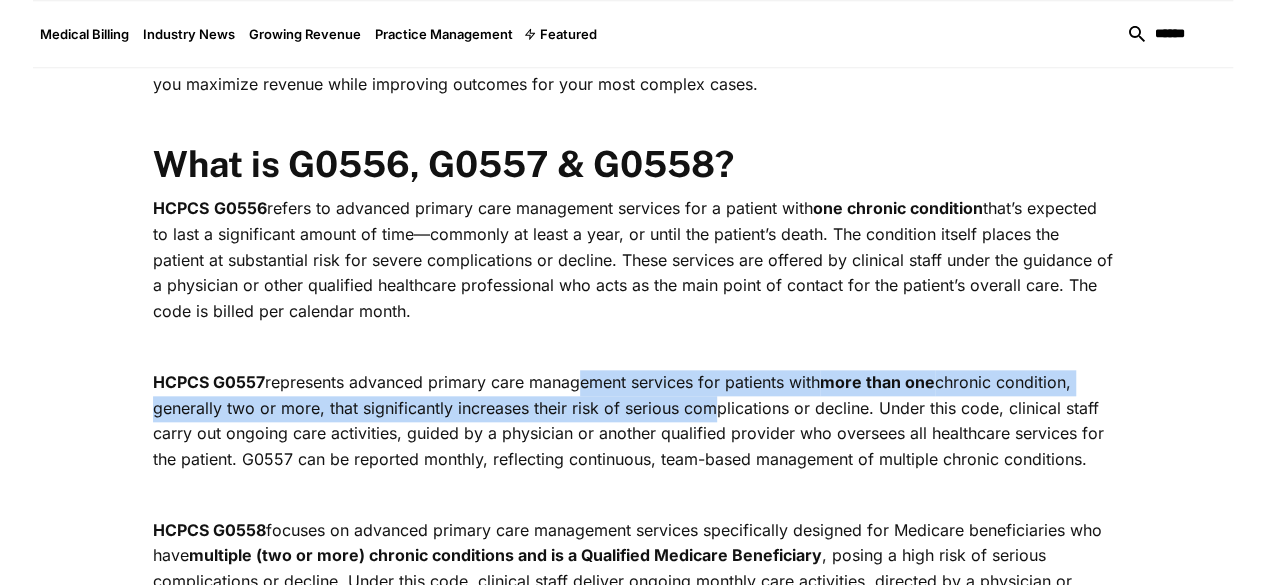 drag, startPoint x: 511, startPoint y: 375, endPoint x: 521, endPoint y: 393, distance: 20.59126 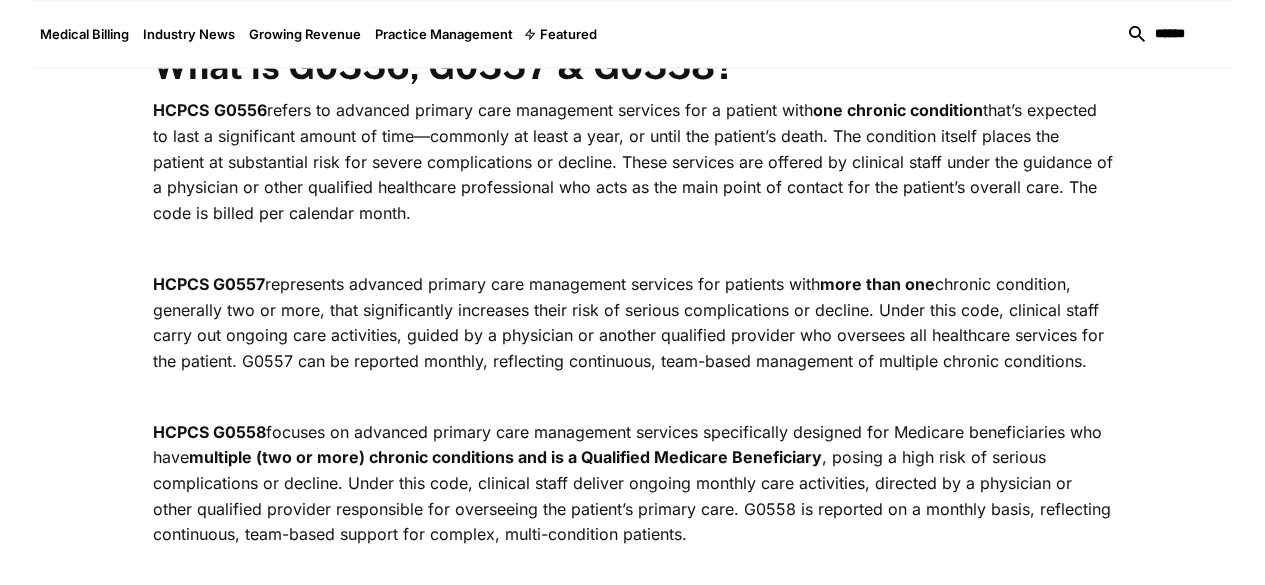 scroll, scrollTop: 994, scrollLeft: 0, axis: vertical 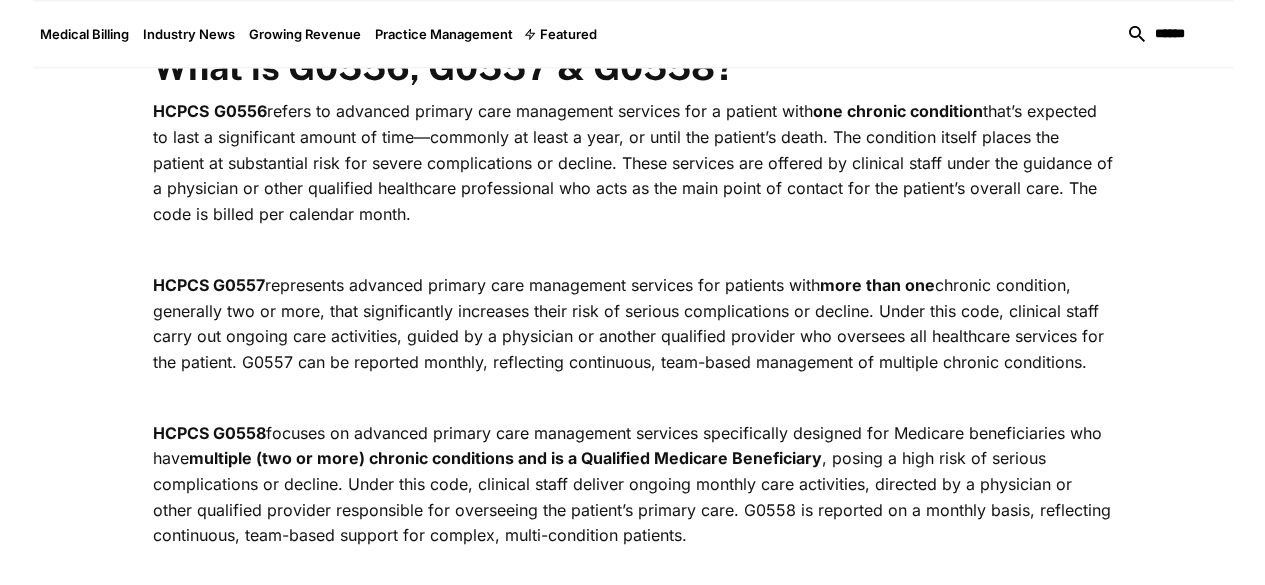 click on "G0556" at bounding box center [240, 111] 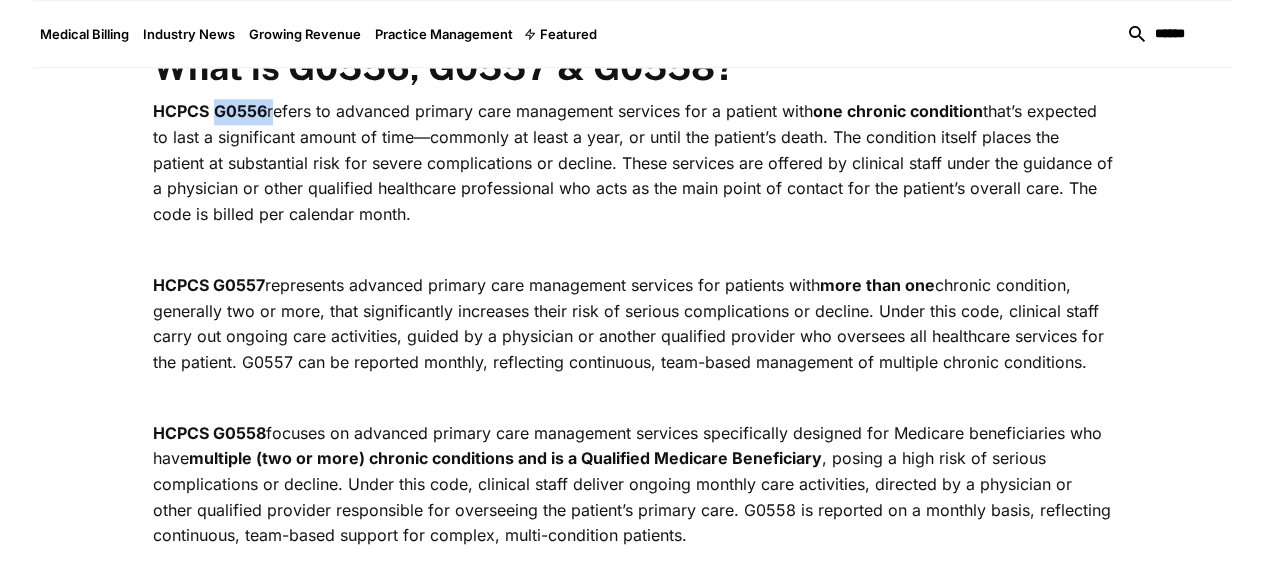 click on "G0556" at bounding box center (240, 111) 